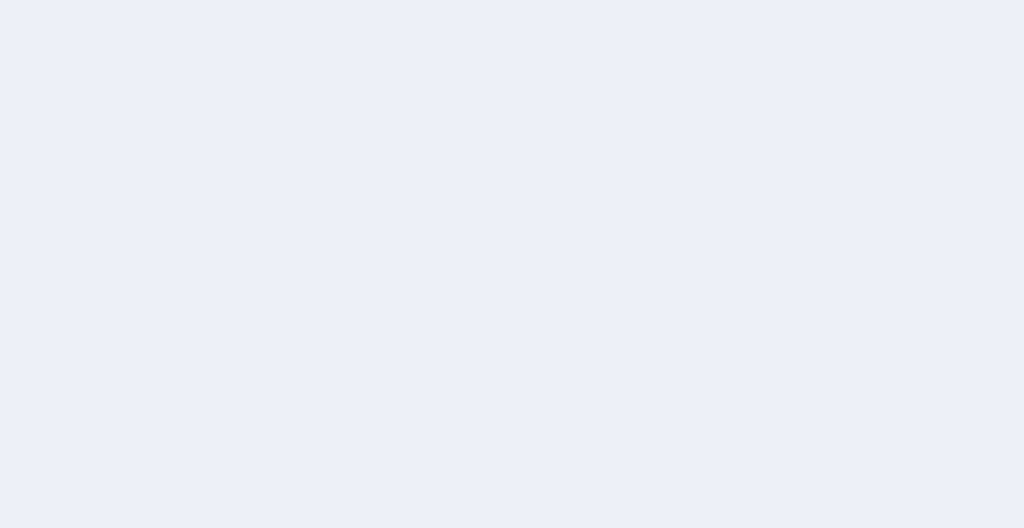 scroll, scrollTop: 0, scrollLeft: 0, axis: both 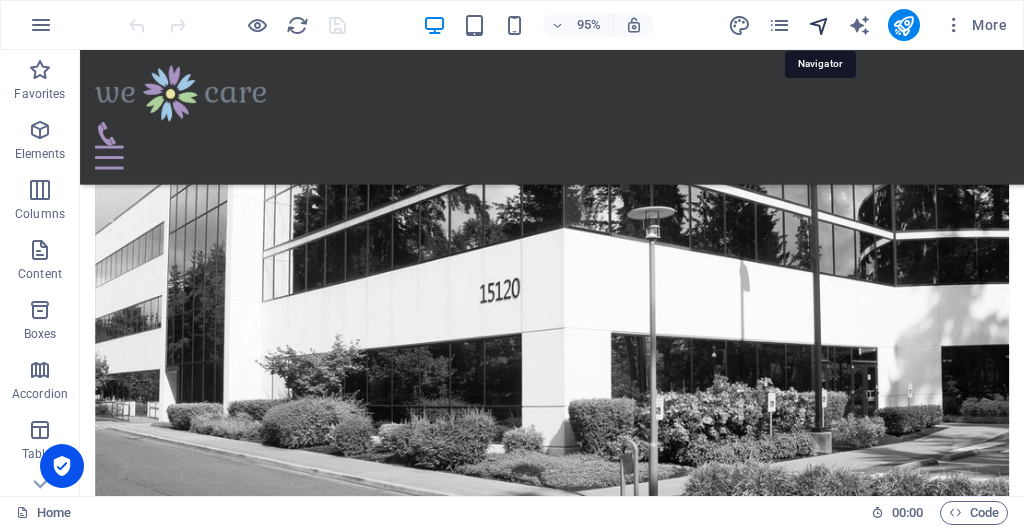 click at bounding box center (819, 25) 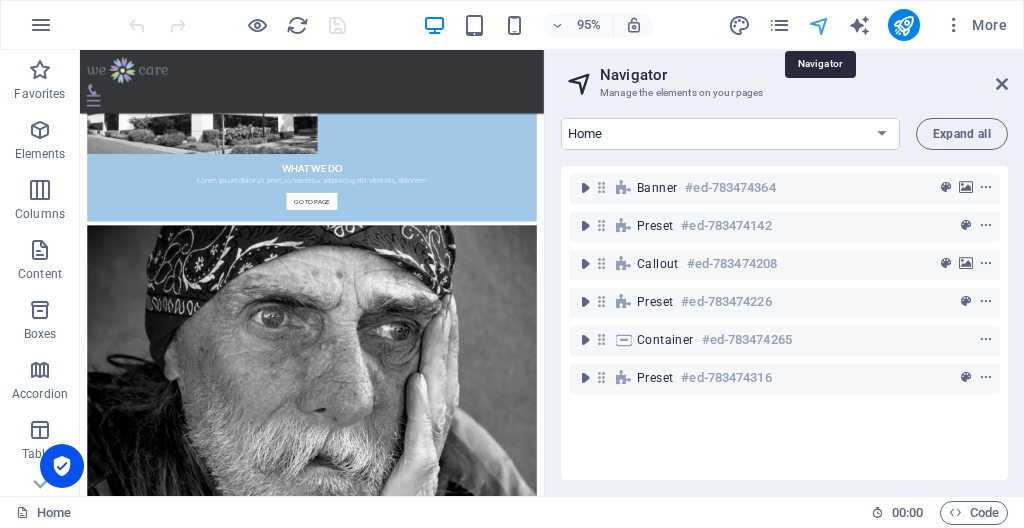 scroll, scrollTop: 2044, scrollLeft: 0, axis: vertical 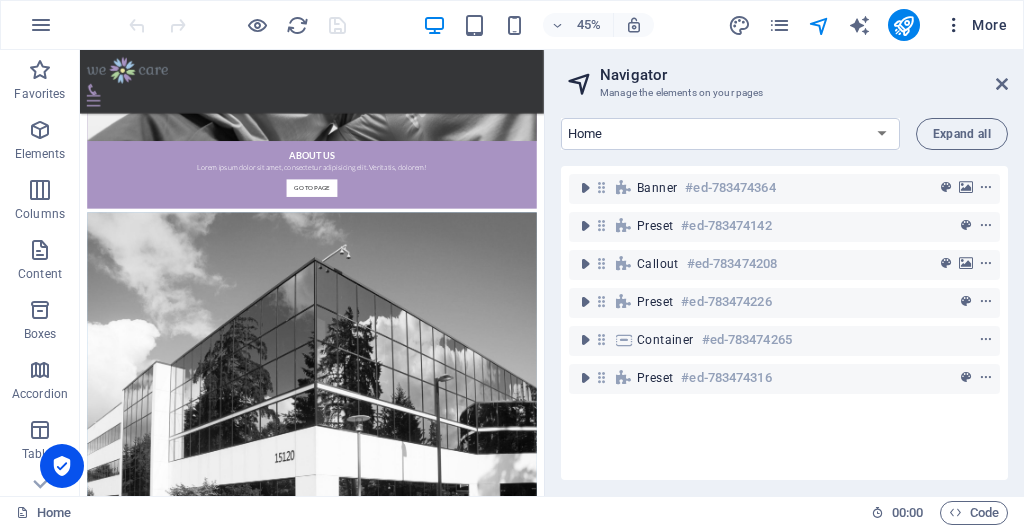 click on "More" at bounding box center (975, 25) 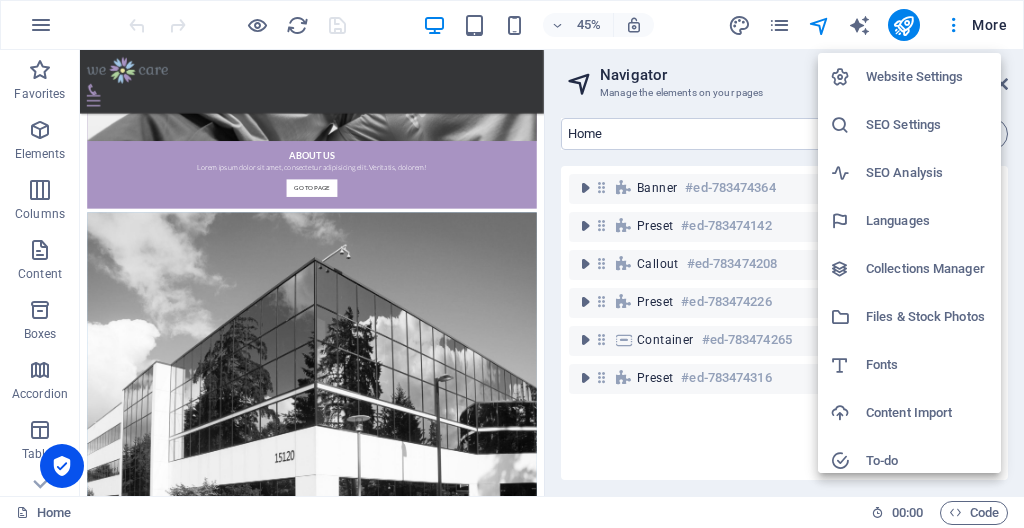 click on "Website Settings" at bounding box center (927, 77) 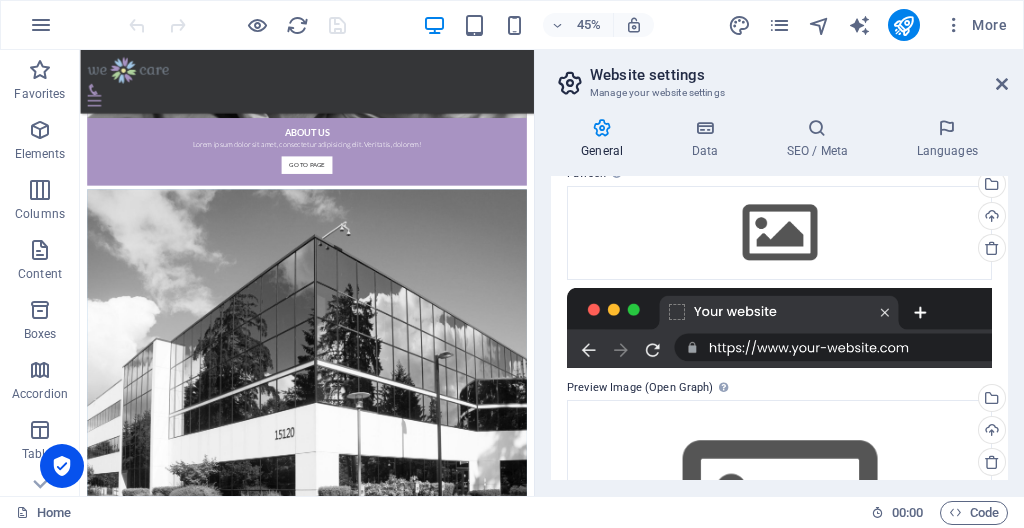 scroll, scrollTop: 215, scrollLeft: 0, axis: vertical 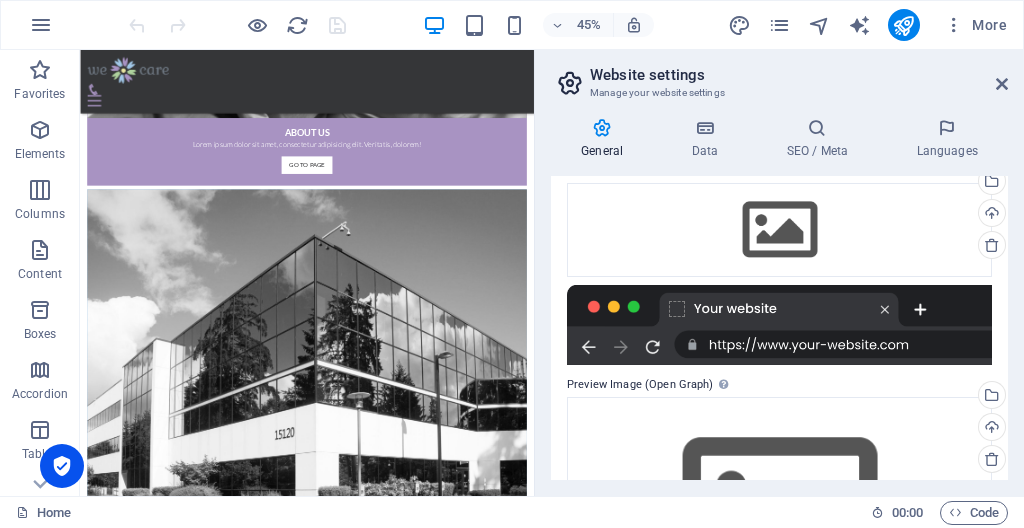 click at bounding box center (779, 325) 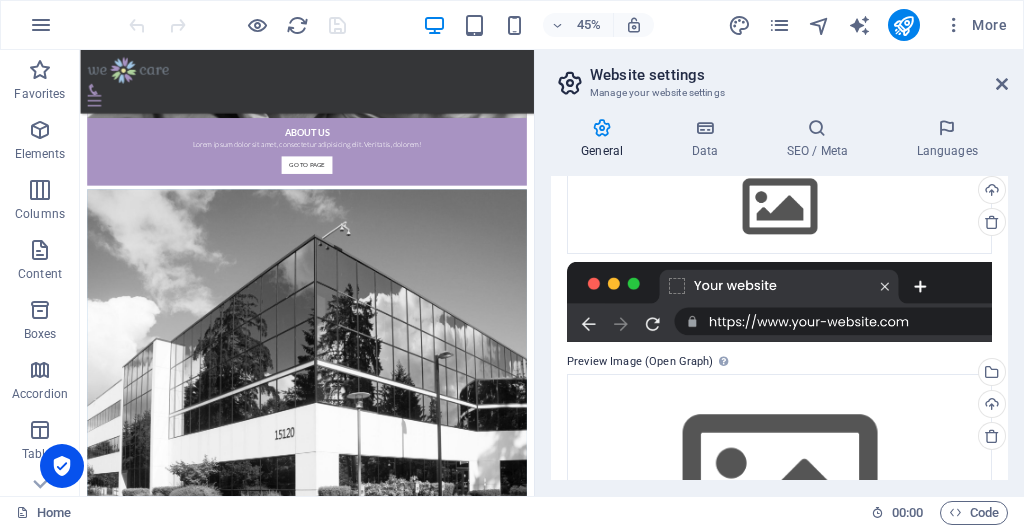 scroll, scrollTop: 0, scrollLeft: 0, axis: both 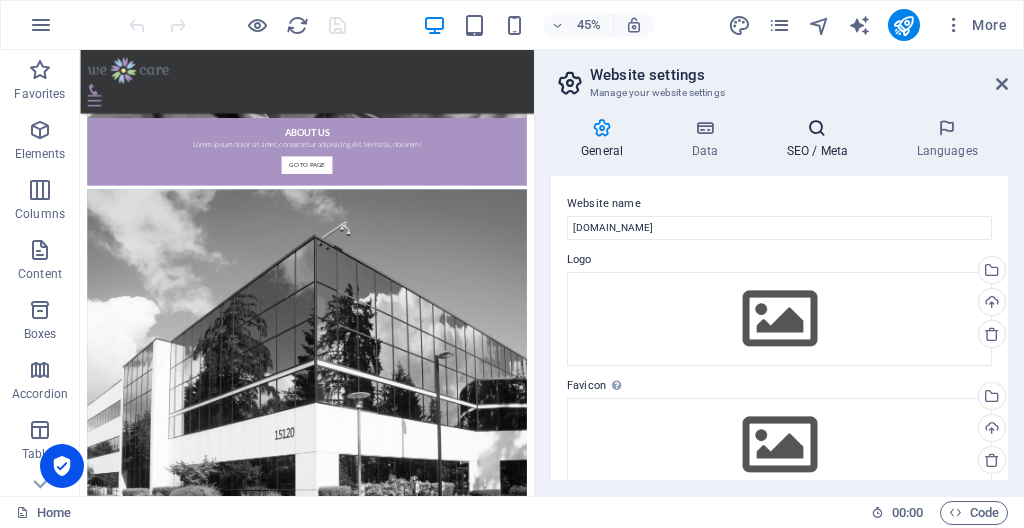 click at bounding box center (817, 128) 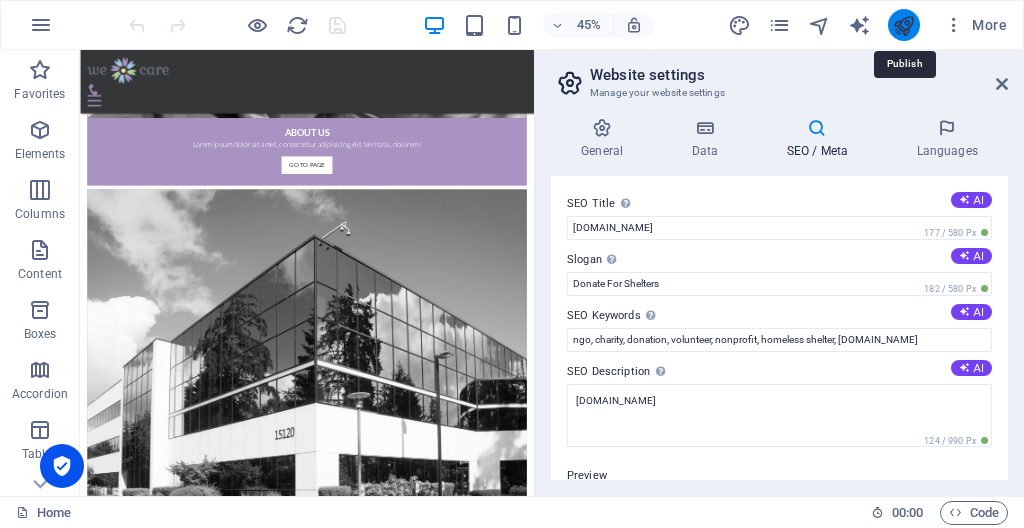 click at bounding box center (903, 25) 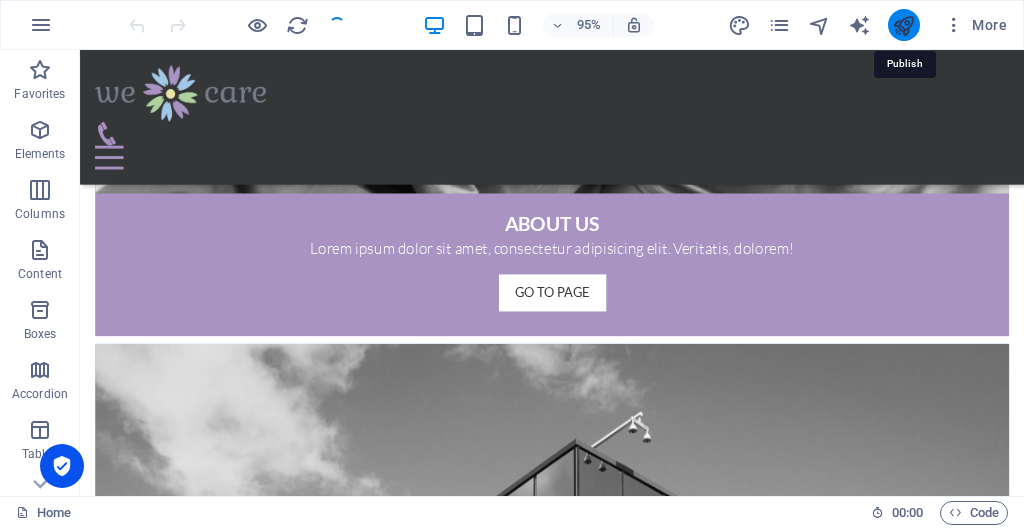 scroll, scrollTop: 2174, scrollLeft: 0, axis: vertical 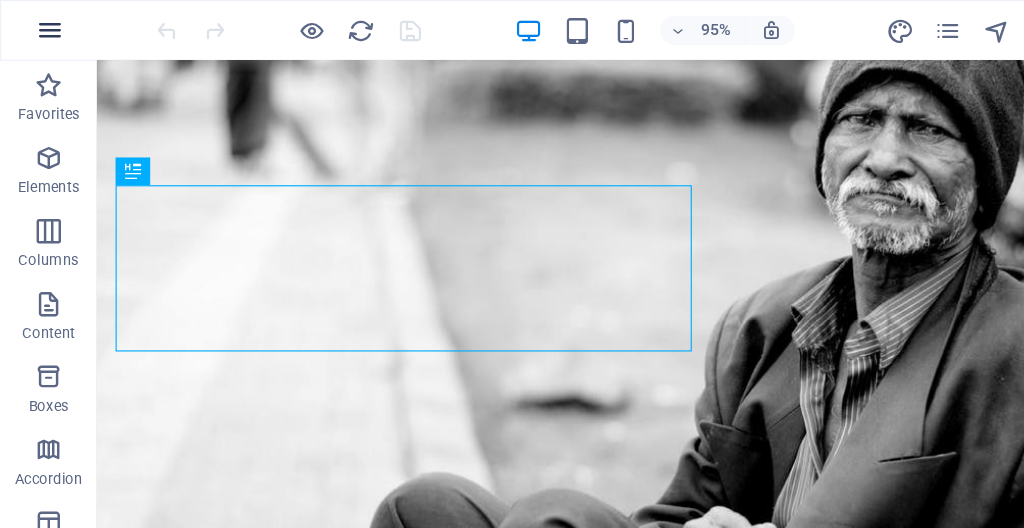 click at bounding box center [41, 25] 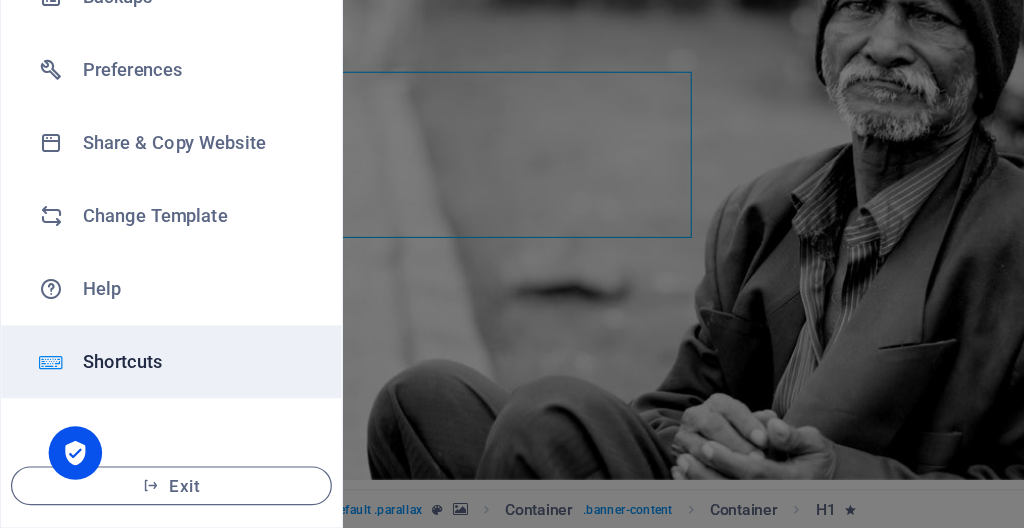 scroll, scrollTop: 0, scrollLeft: 0, axis: both 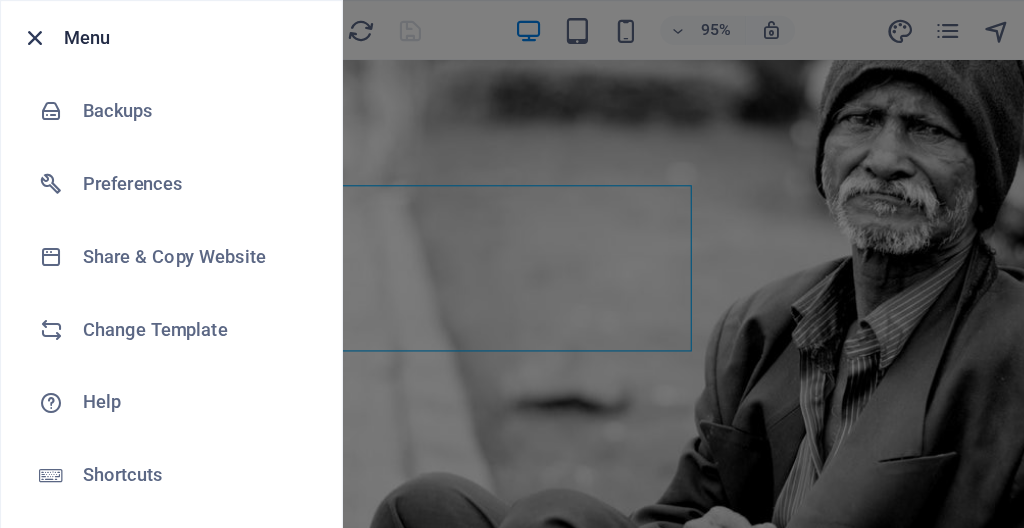 click at bounding box center [29, 31] 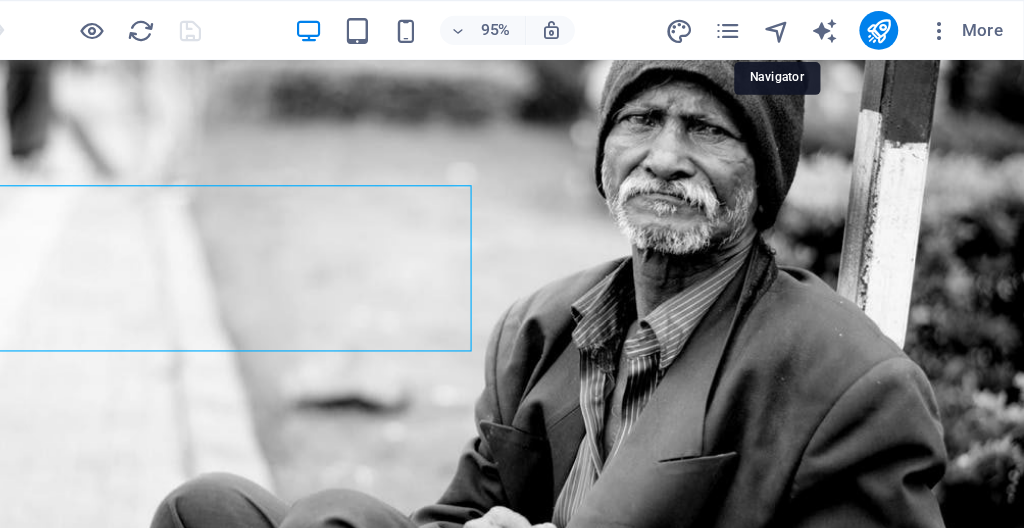 scroll, scrollTop: 0, scrollLeft: 0, axis: both 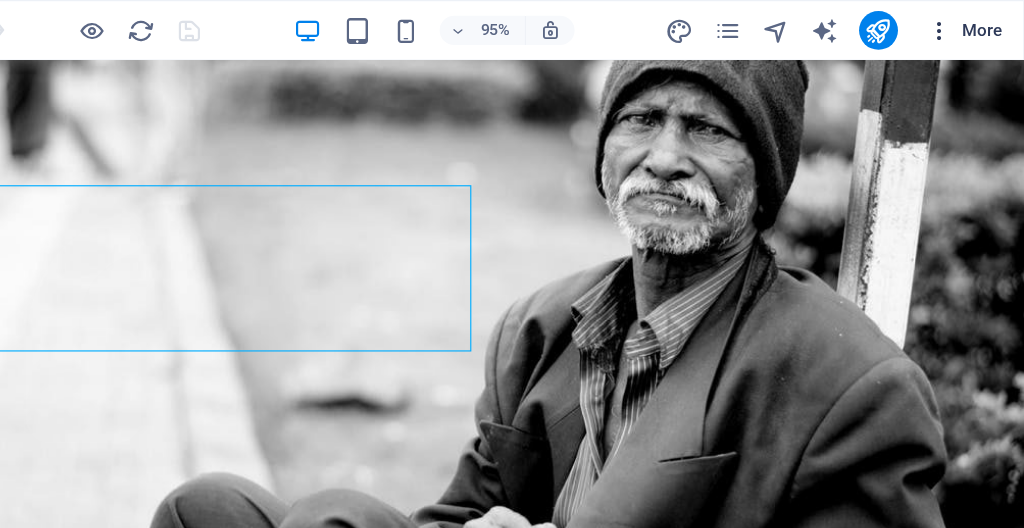click on "More" at bounding box center (975, 25) 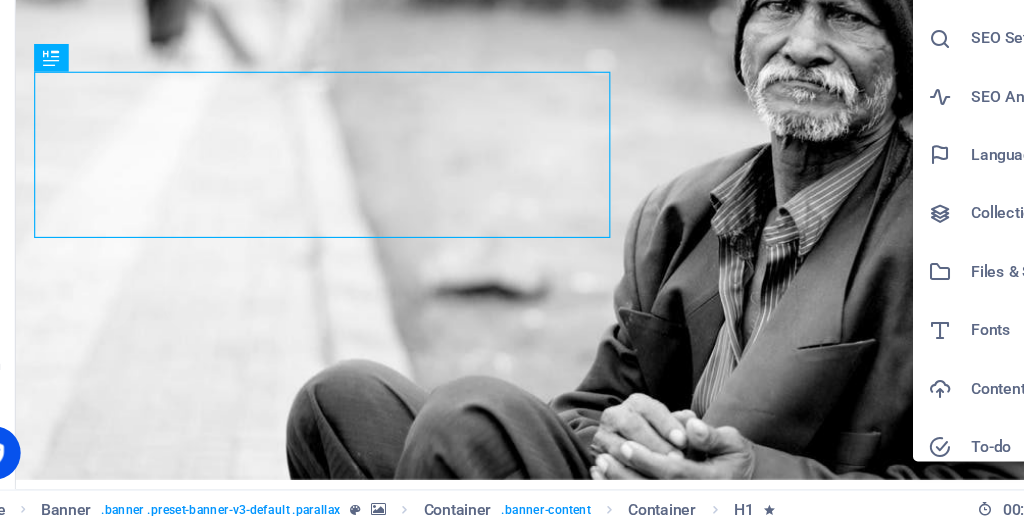 scroll, scrollTop: 0, scrollLeft: 0, axis: both 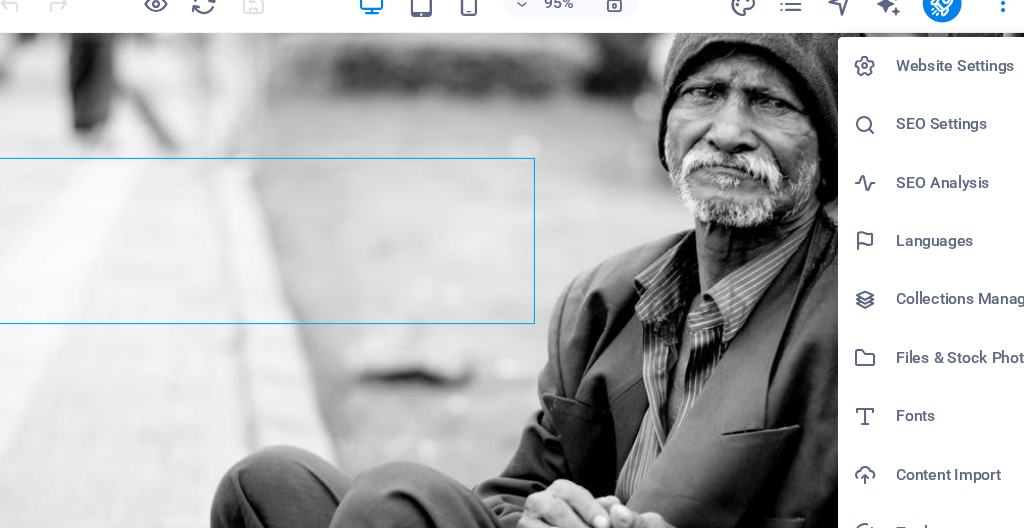 click at bounding box center [512, 264] 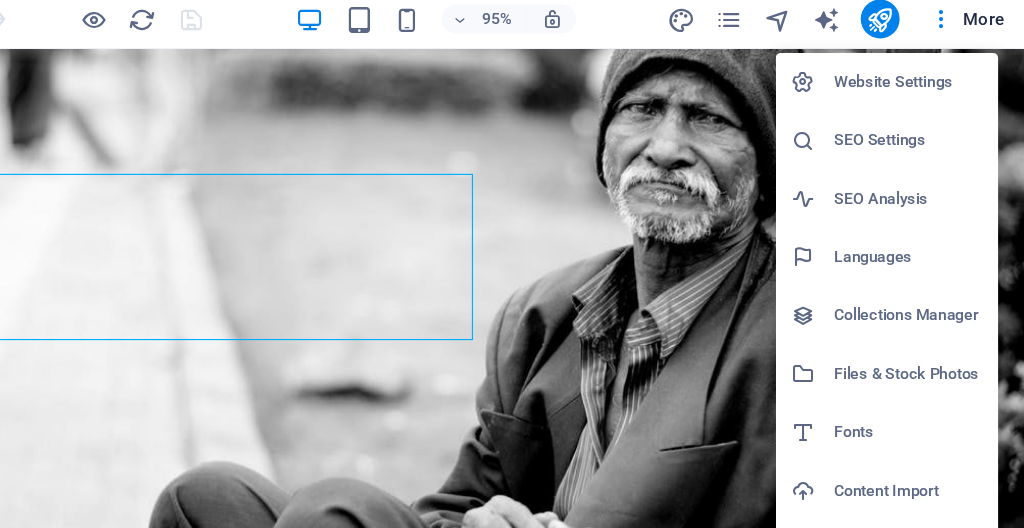 scroll, scrollTop: 0, scrollLeft: 0, axis: both 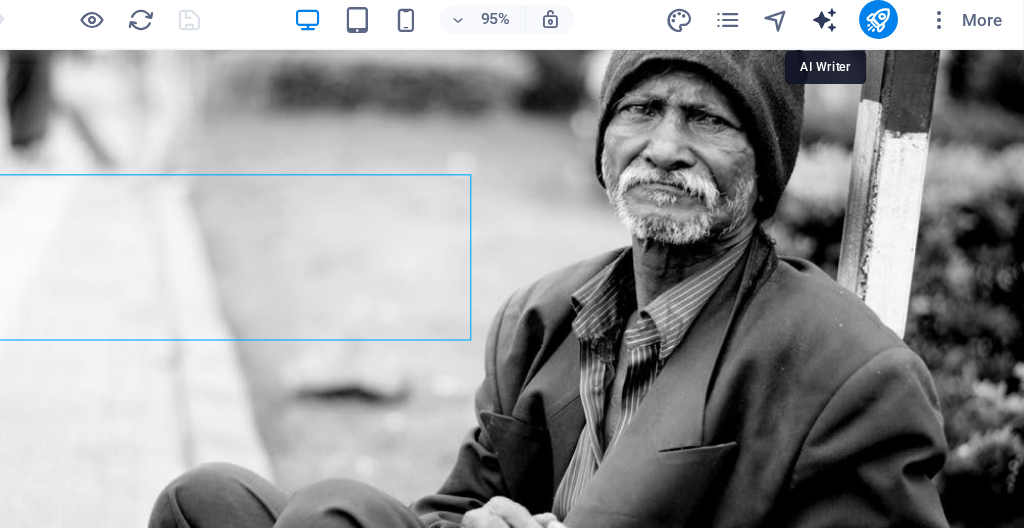 click at bounding box center (859, 25) 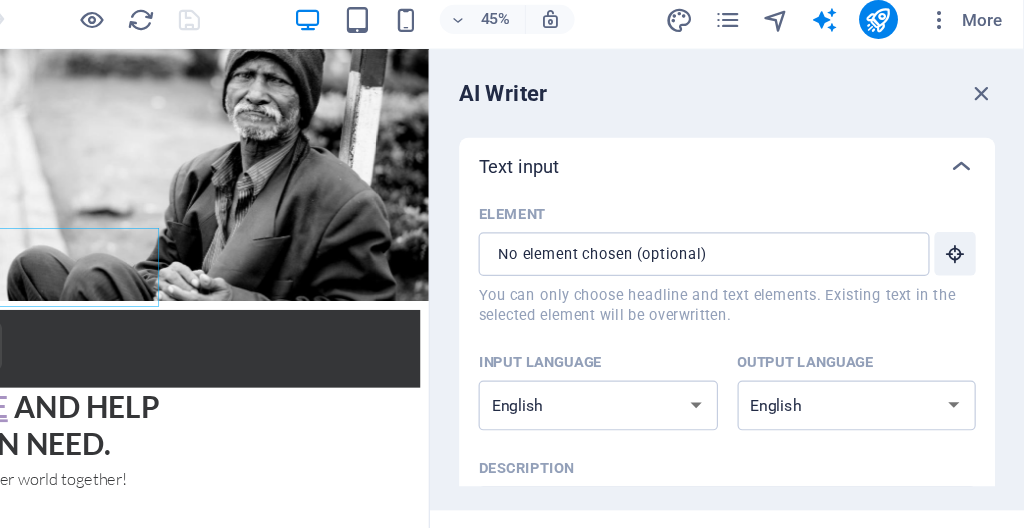 click on "More" at bounding box center [871, 25] 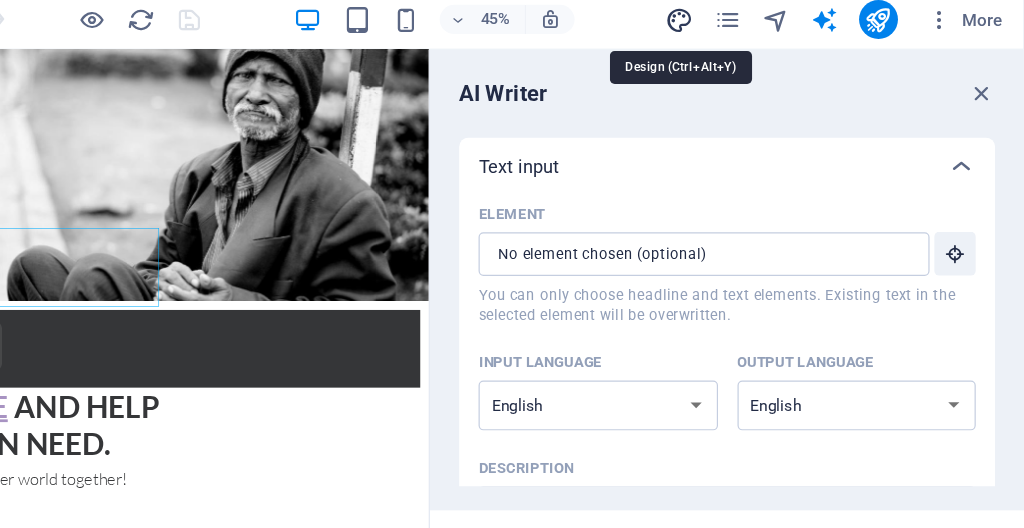 click at bounding box center [739, 25] 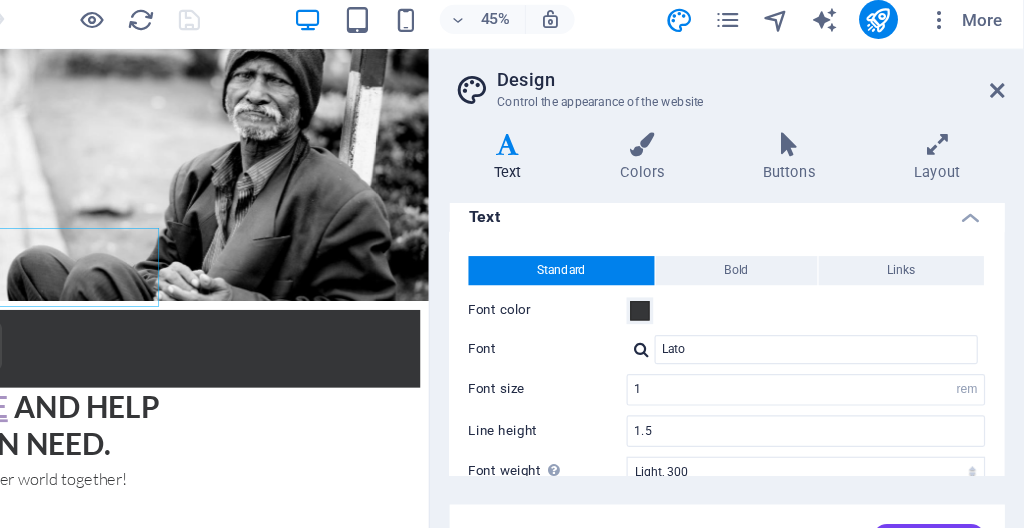 scroll, scrollTop: 0, scrollLeft: 0, axis: both 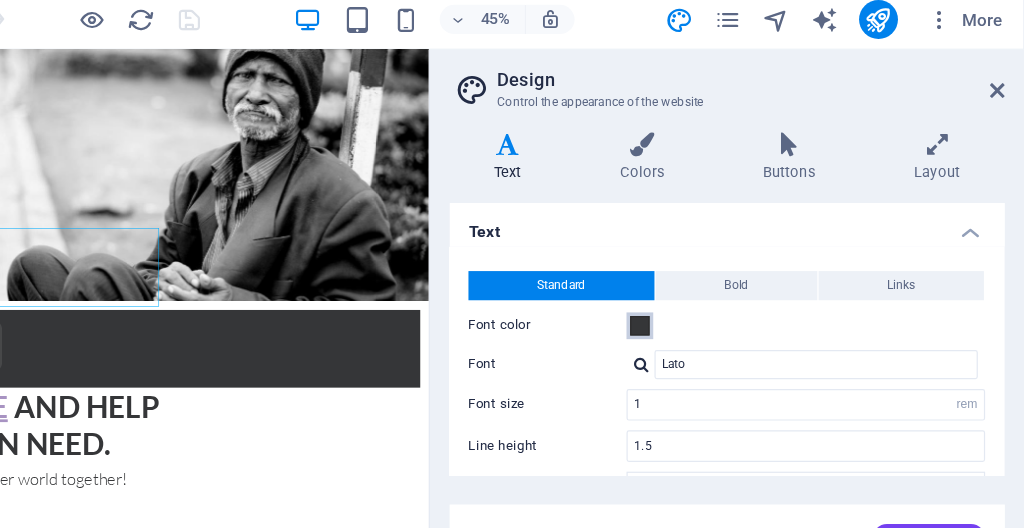 click at bounding box center (708, 277) 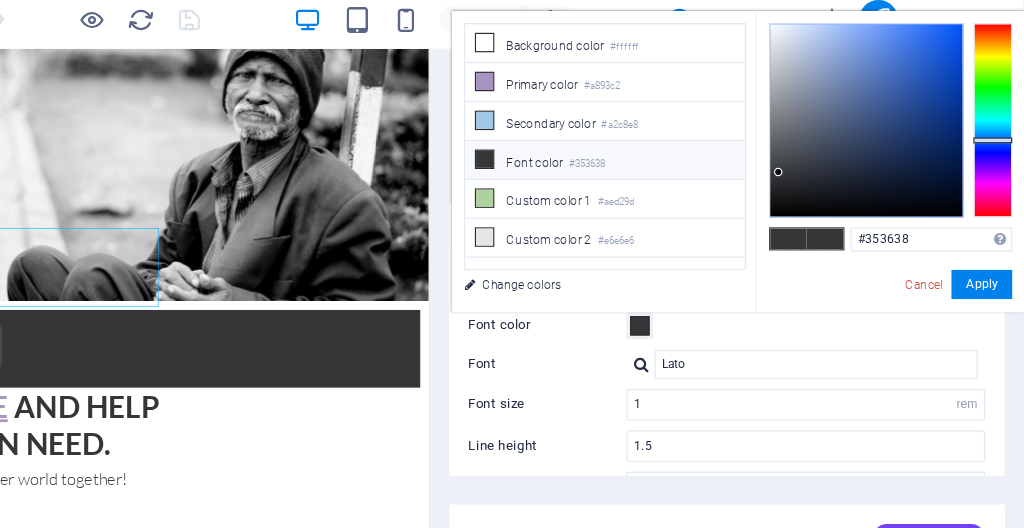 click at bounding box center [708, 277] 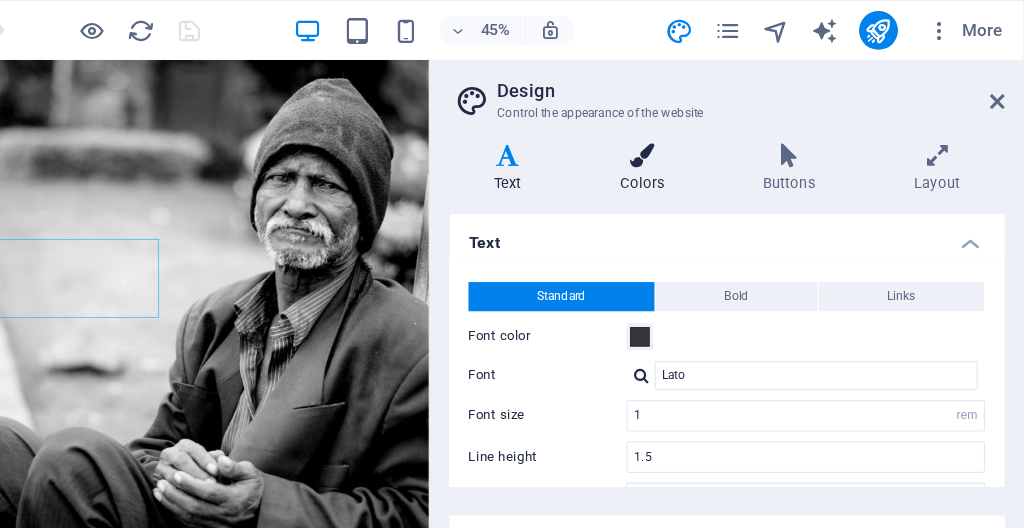 click at bounding box center [709, 128] 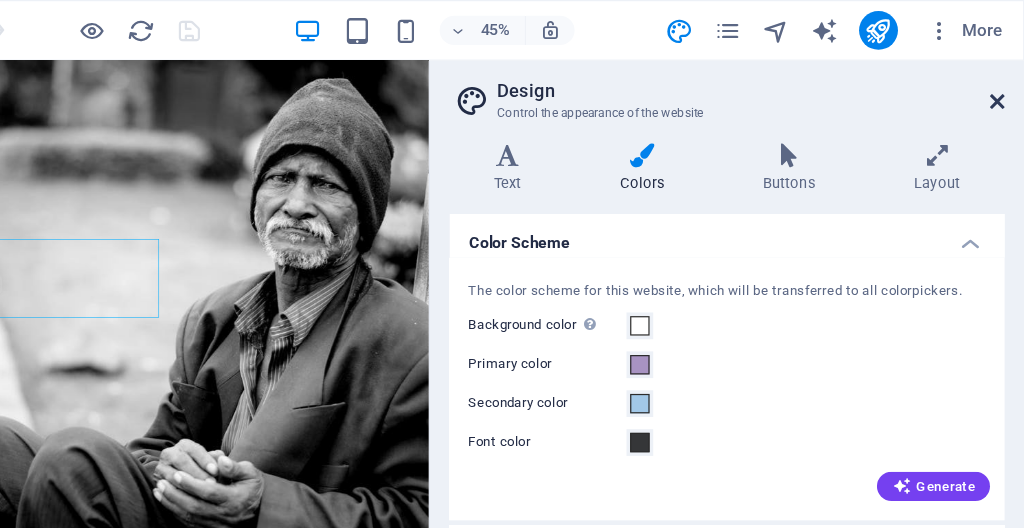 click at bounding box center [1002, 84] 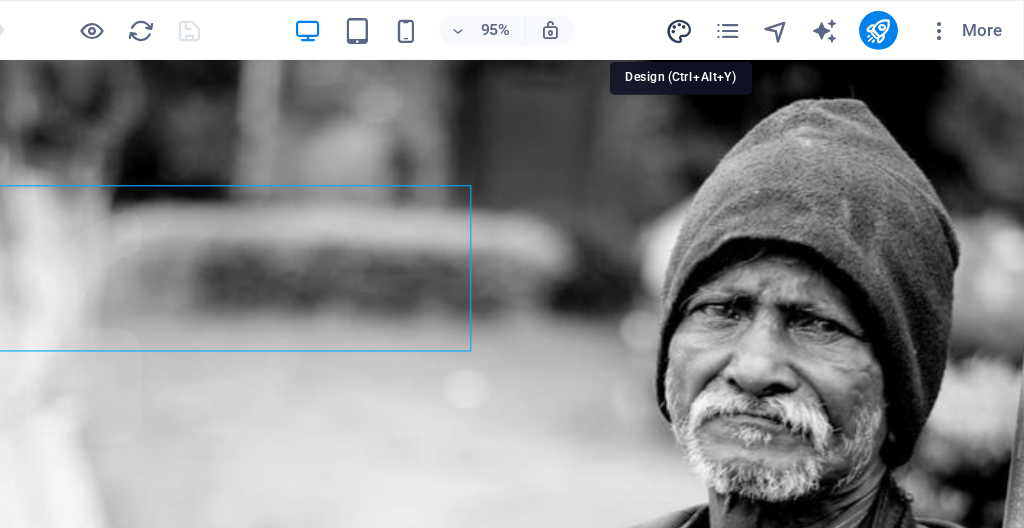 click at bounding box center [739, 25] 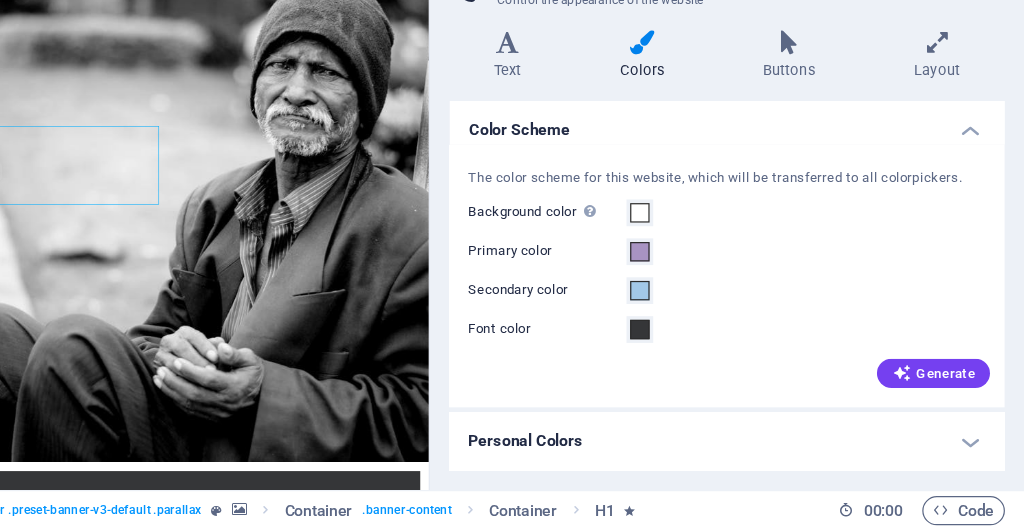 scroll, scrollTop: 0, scrollLeft: 0, axis: both 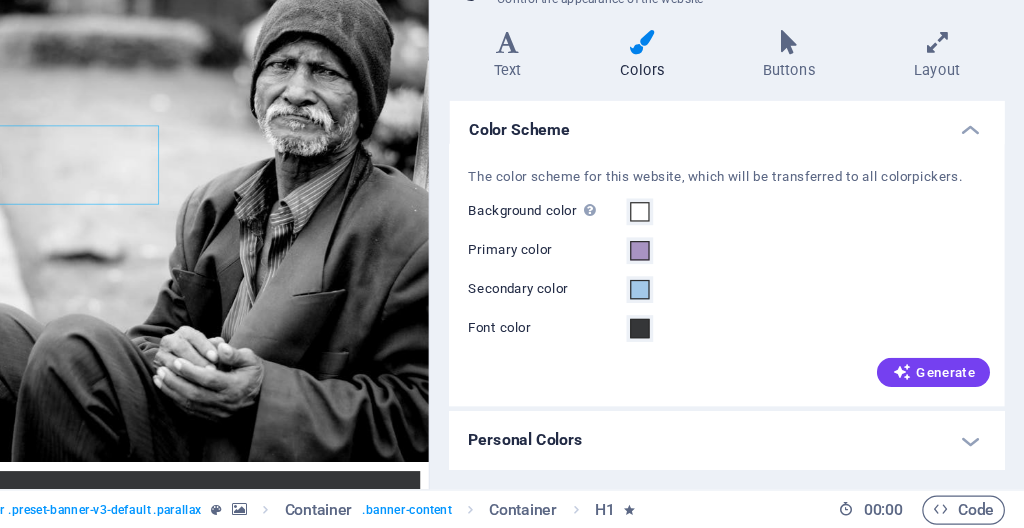click on "Personal Colors" at bounding box center [779, 456] 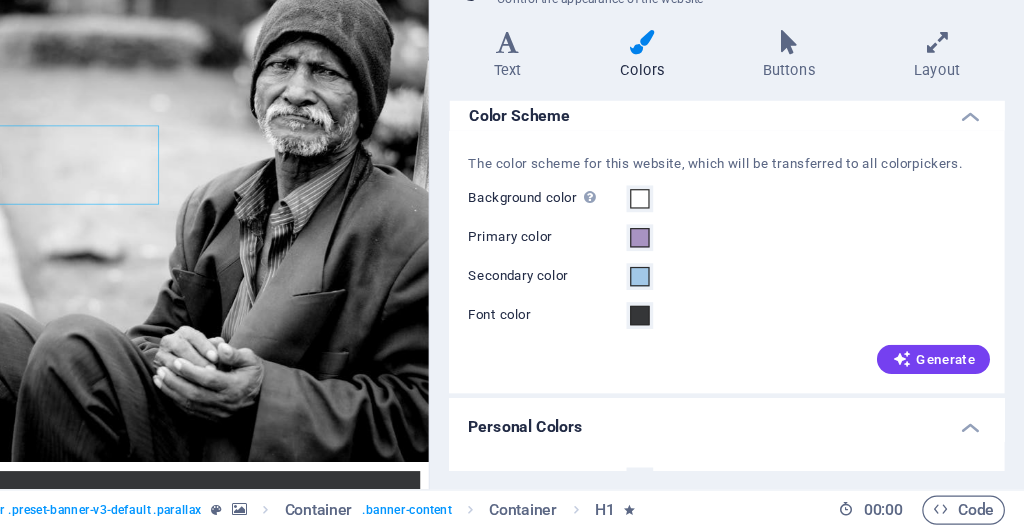 scroll, scrollTop: 0, scrollLeft: 0, axis: both 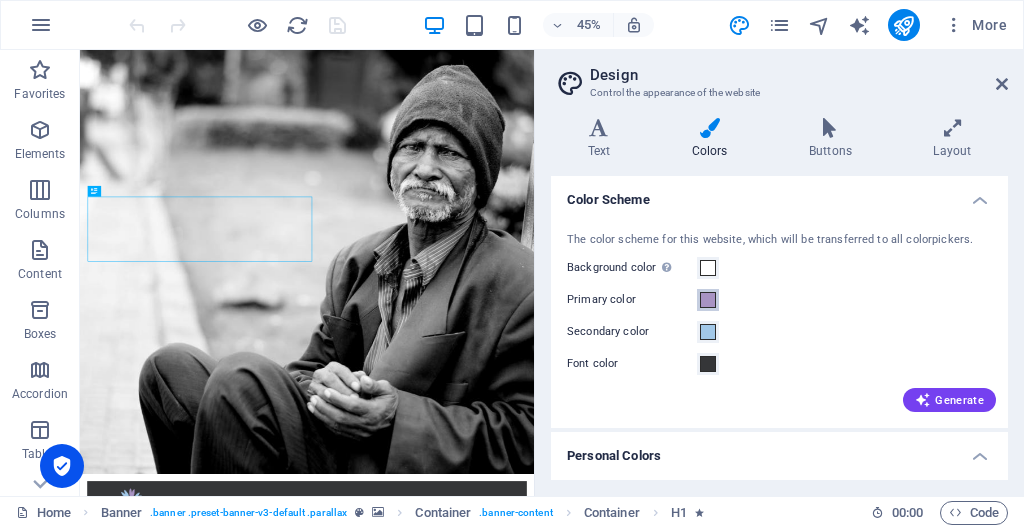click at bounding box center [708, 300] 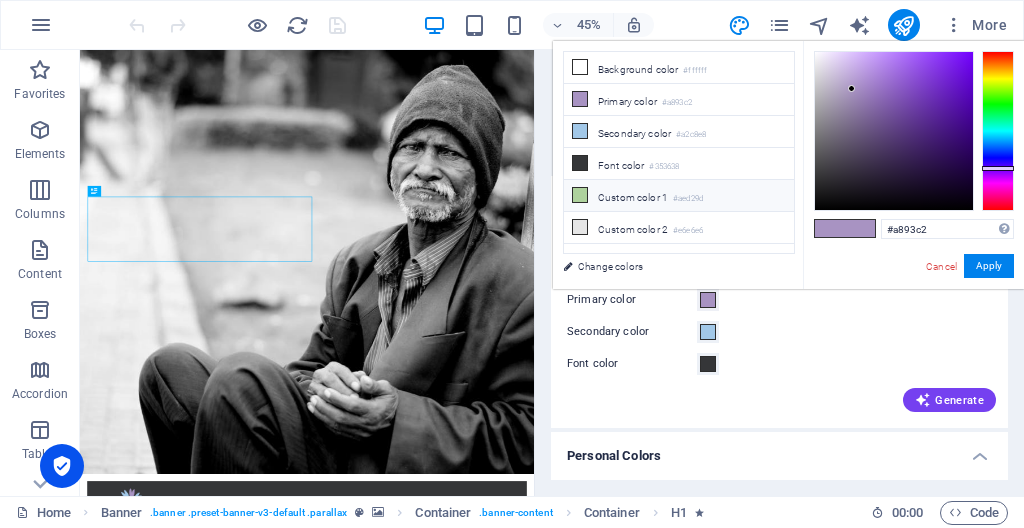 click at bounding box center [580, 195] 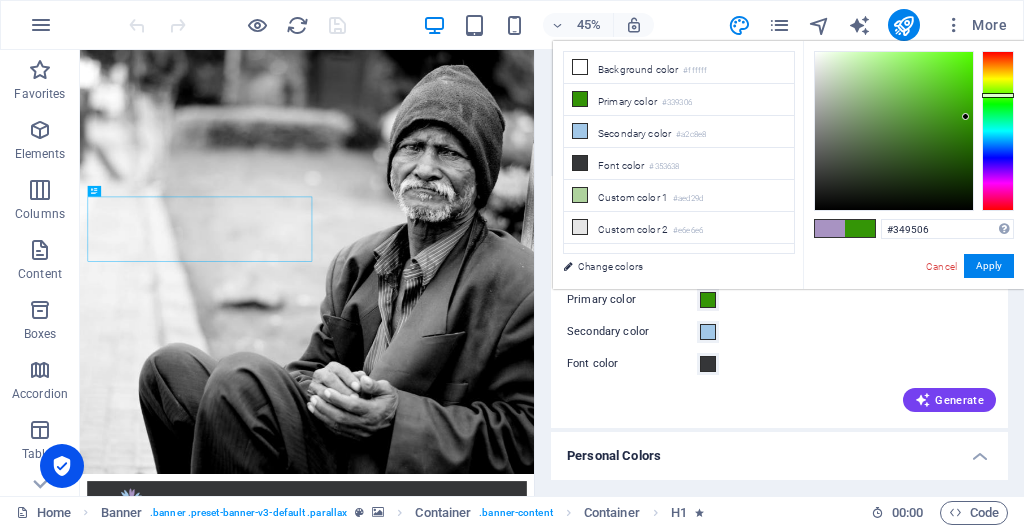 type on "#349606" 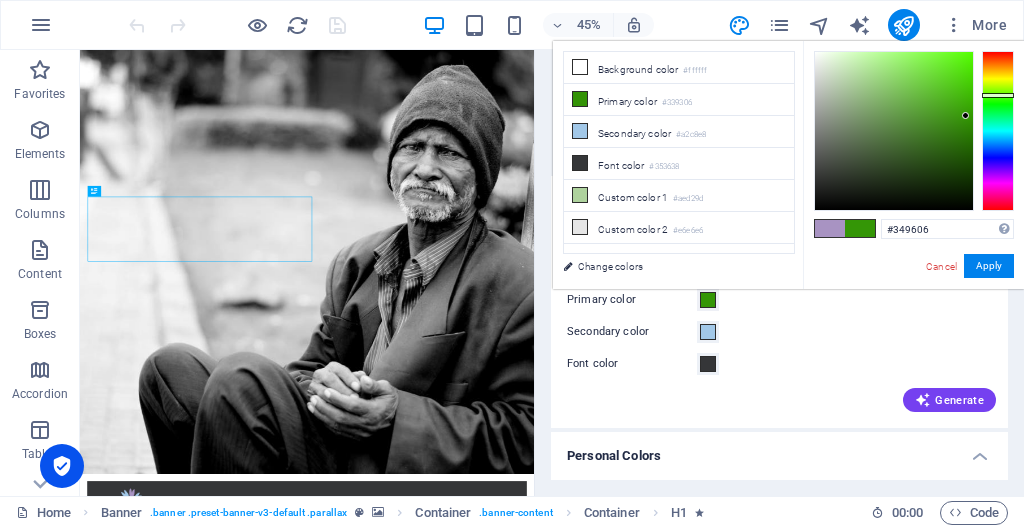 drag, startPoint x: 853, startPoint y: 76, endPoint x: 966, endPoint y: 116, distance: 119.870766 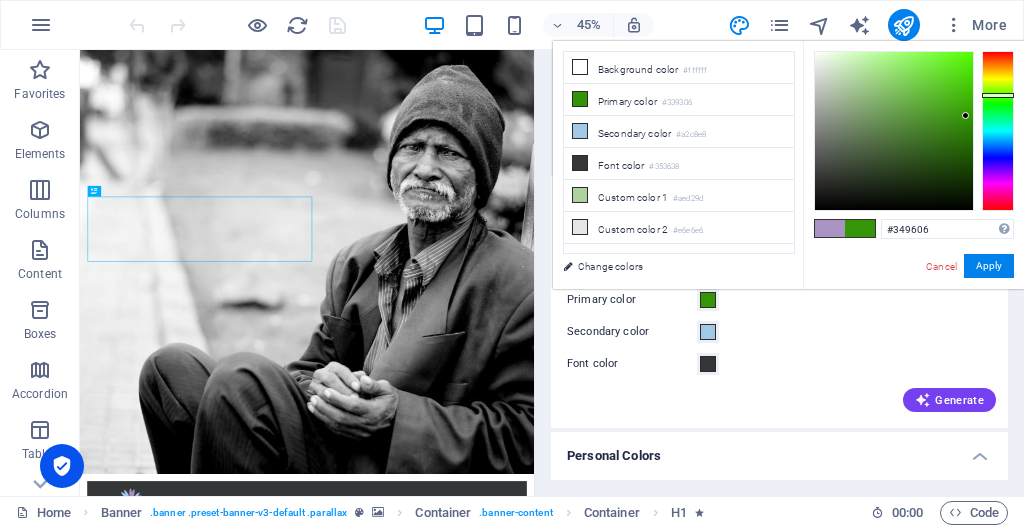 click at bounding box center [965, 115] 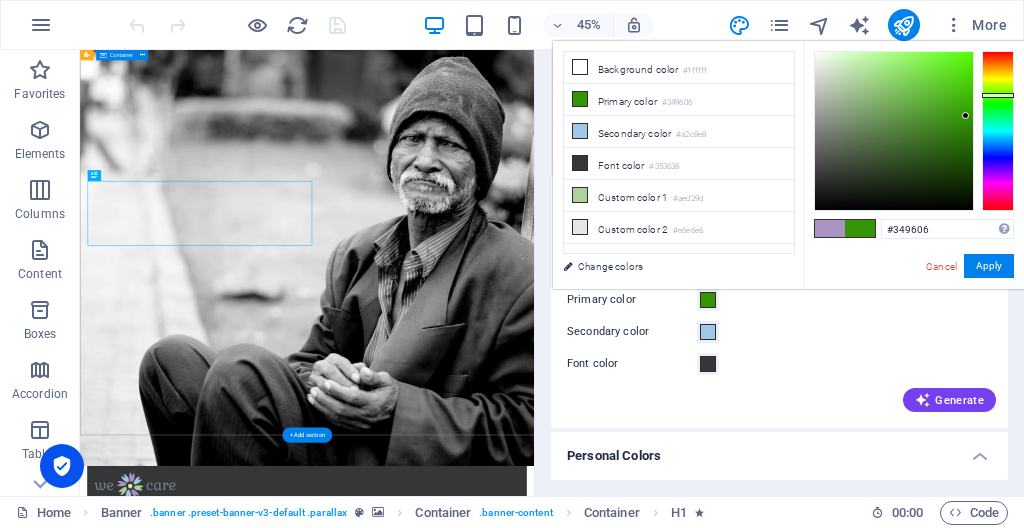 scroll, scrollTop: 34, scrollLeft: 0, axis: vertical 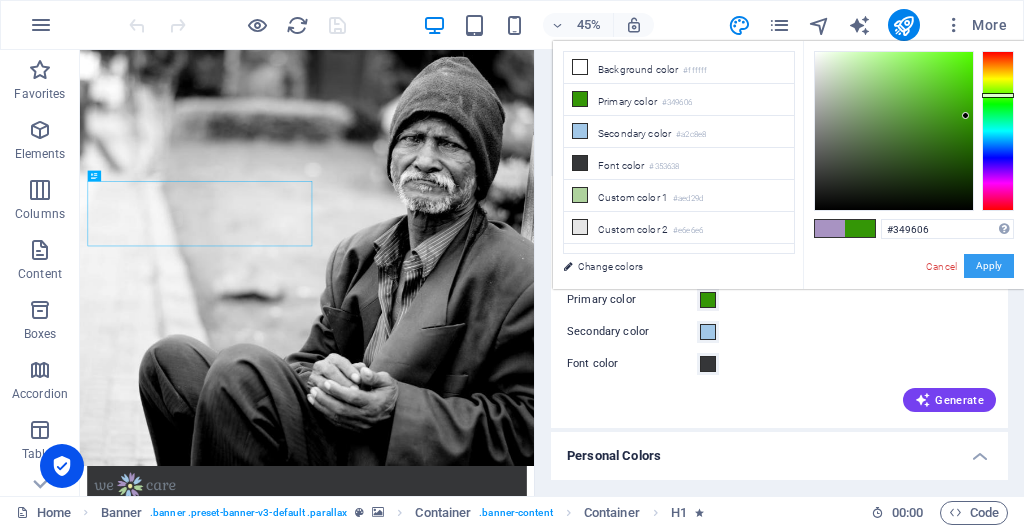 click on "Apply" at bounding box center [989, 266] 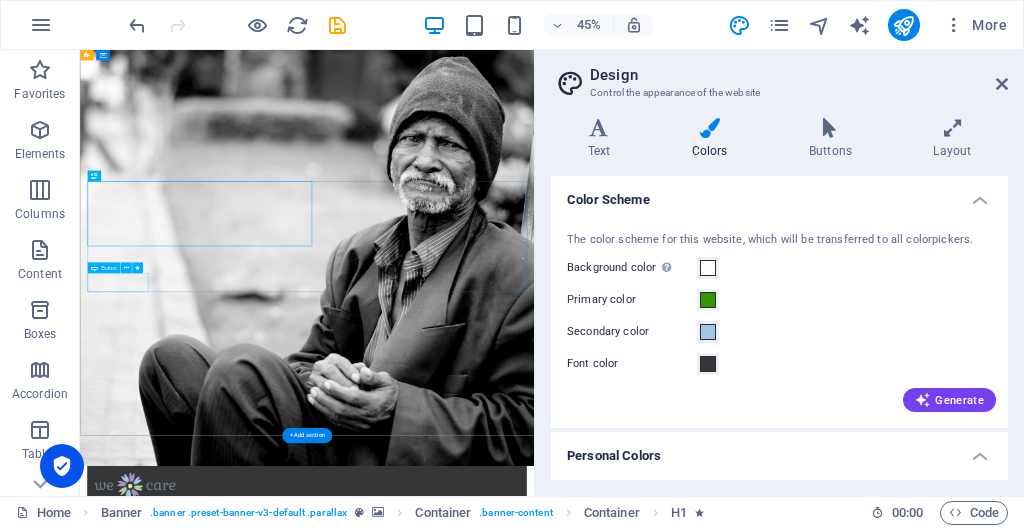 click on "Learn more" at bounding box center (584, 1341) 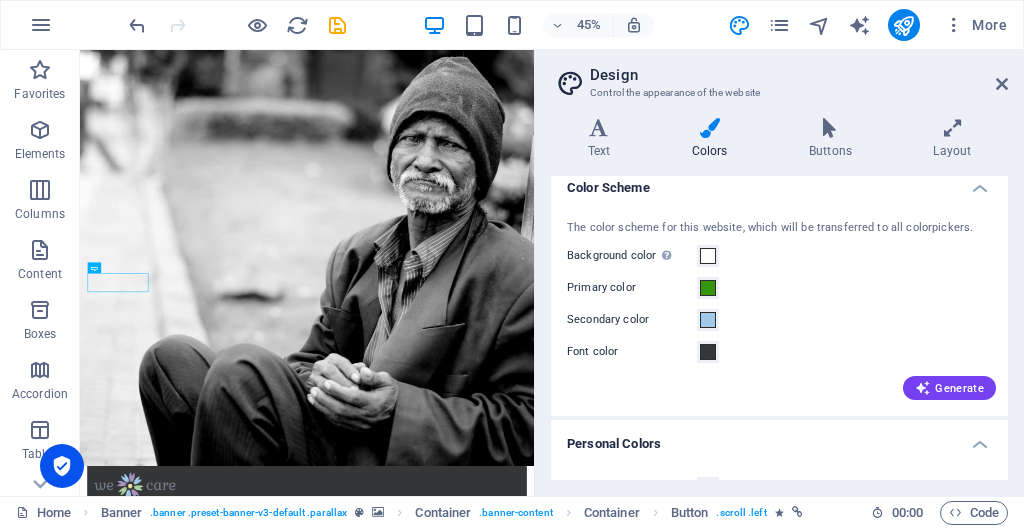 scroll, scrollTop: 0, scrollLeft: 0, axis: both 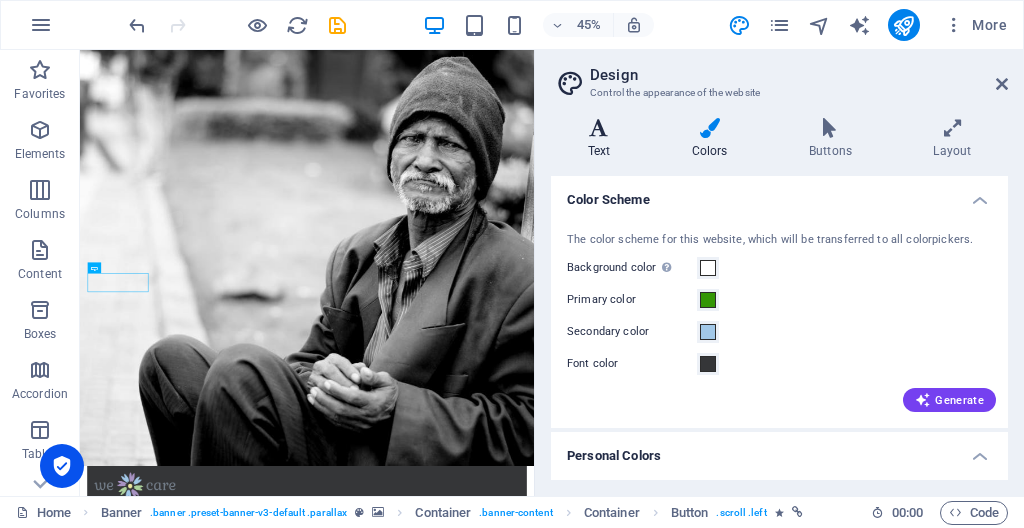 click at bounding box center (599, 128) 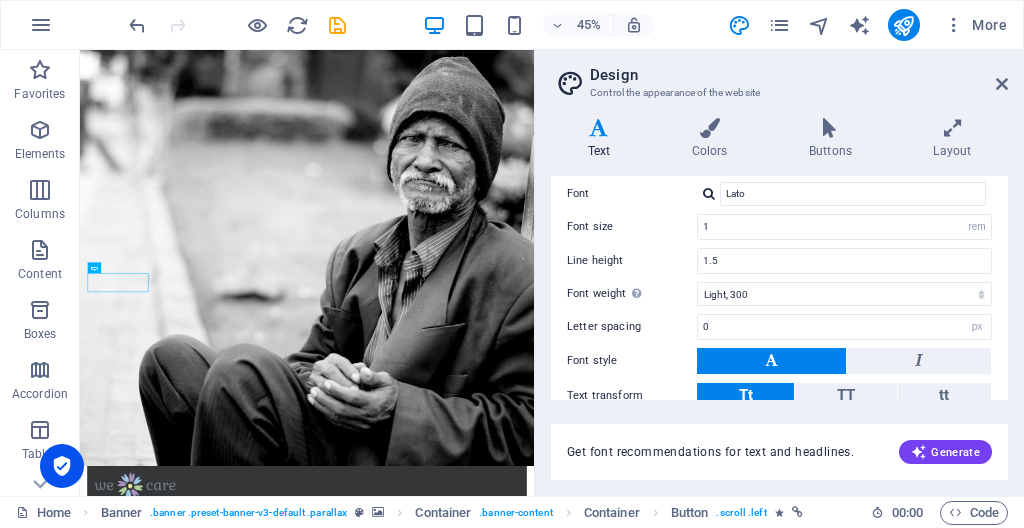scroll, scrollTop: 0, scrollLeft: 0, axis: both 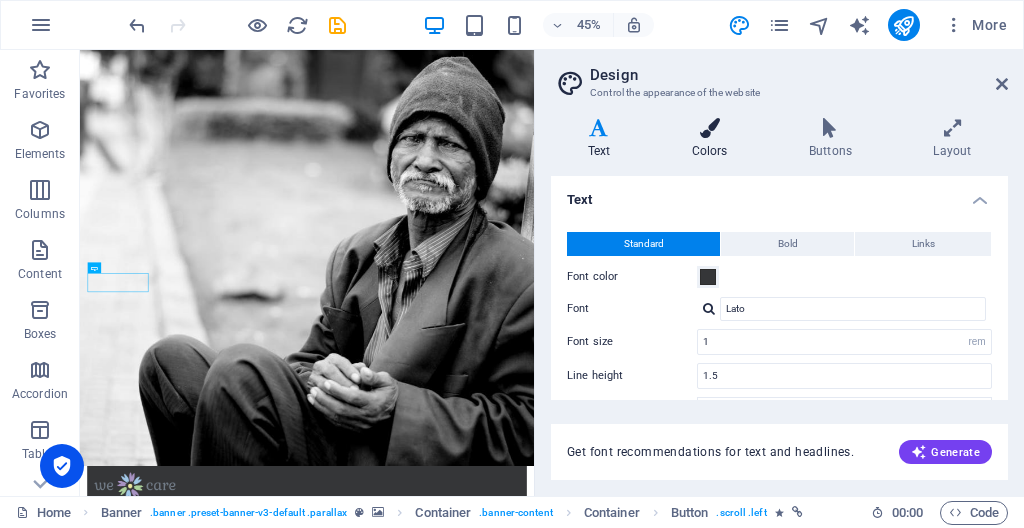 click at bounding box center (709, 128) 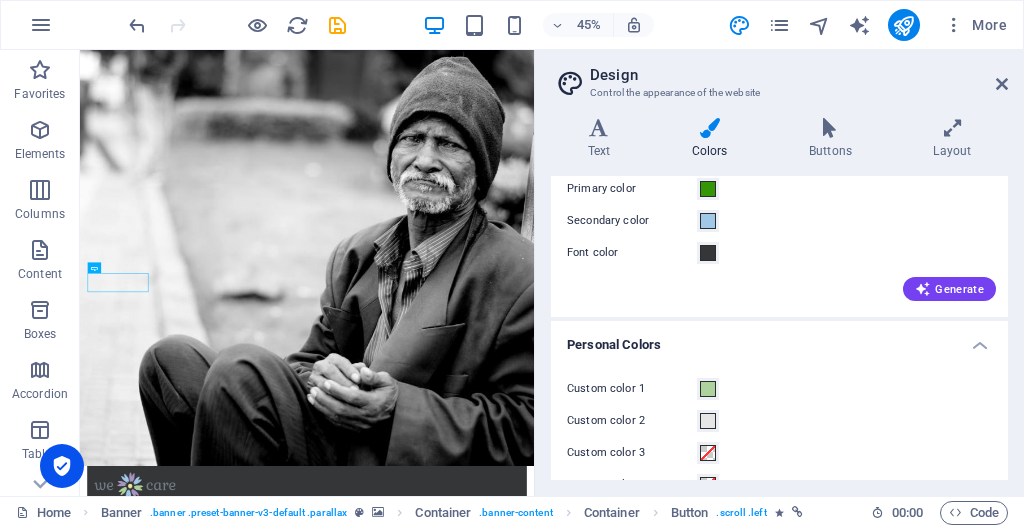 scroll, scrollTop: 180, scrollLeft: 0, axis: vertical 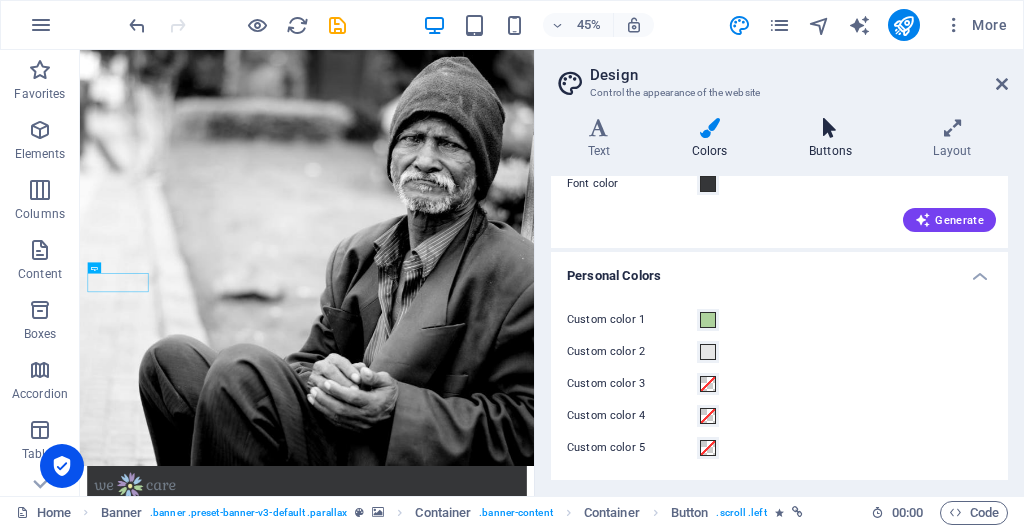 click on "Buttons" at bounding box center (834, 139) 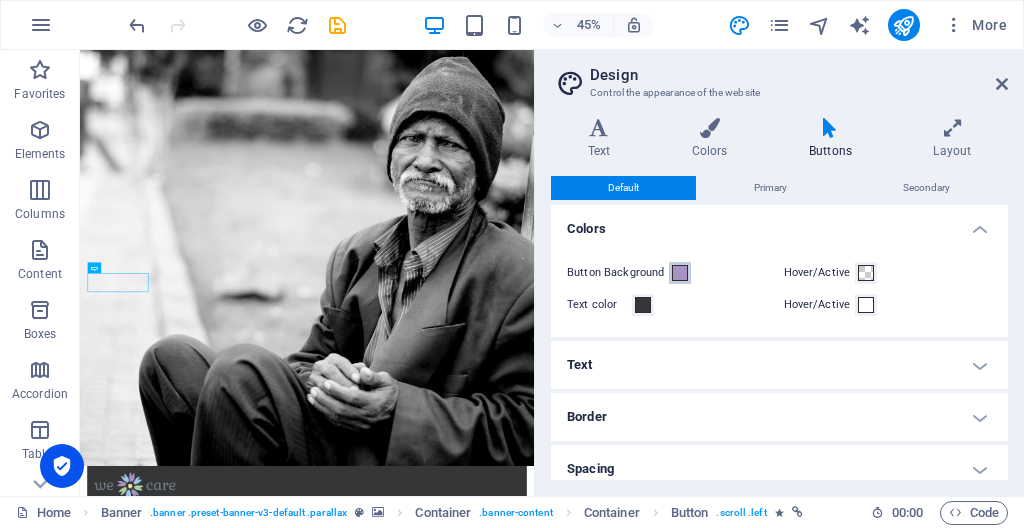 click at bounding box center (680, 273) 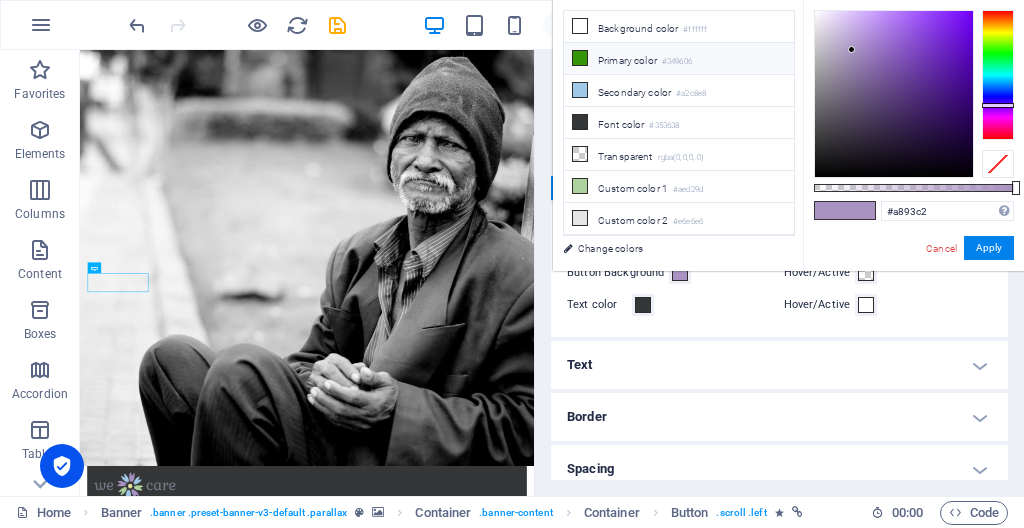 click at bounding box center [580, 58] 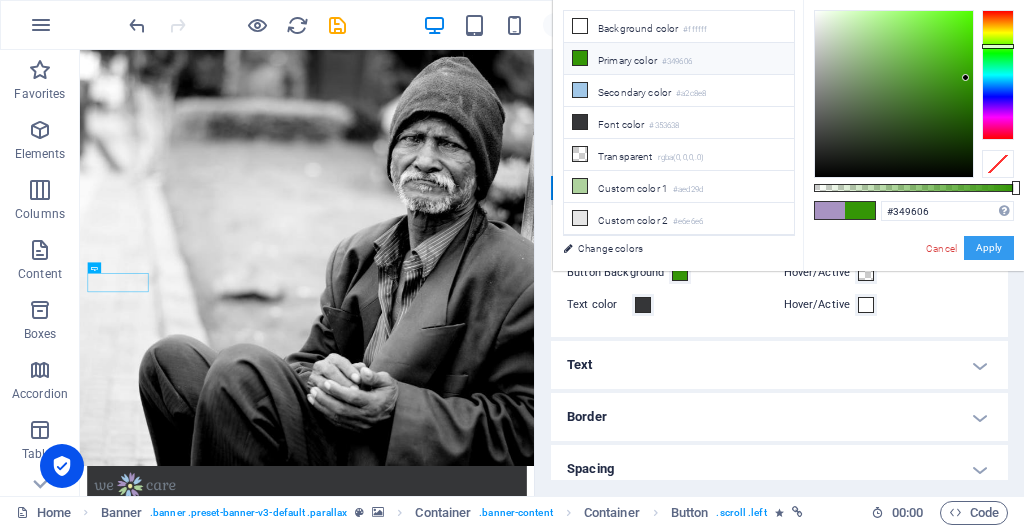 click on "Apply" at bounding box center (989, 248) 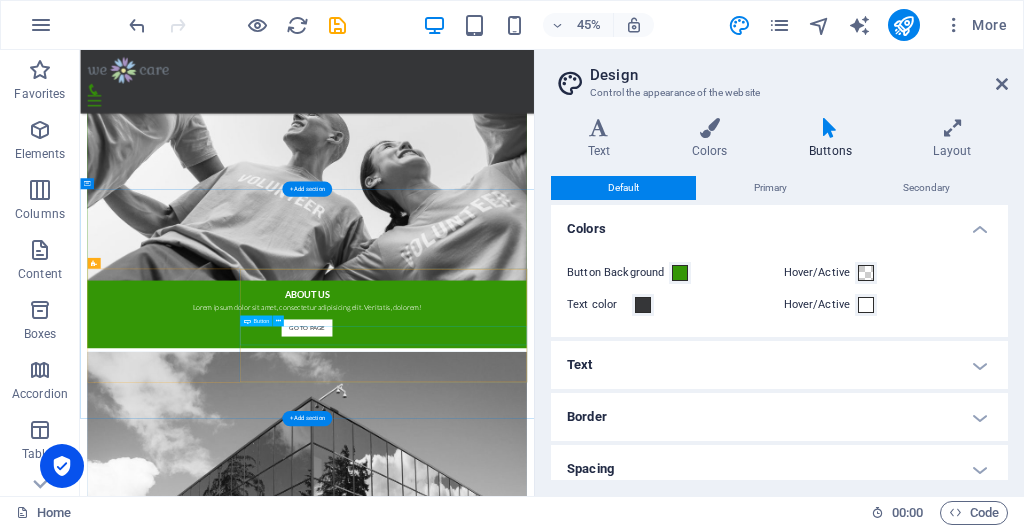 scroll, scrollTop: 1722, scrollLeft: 0, axis: vertical 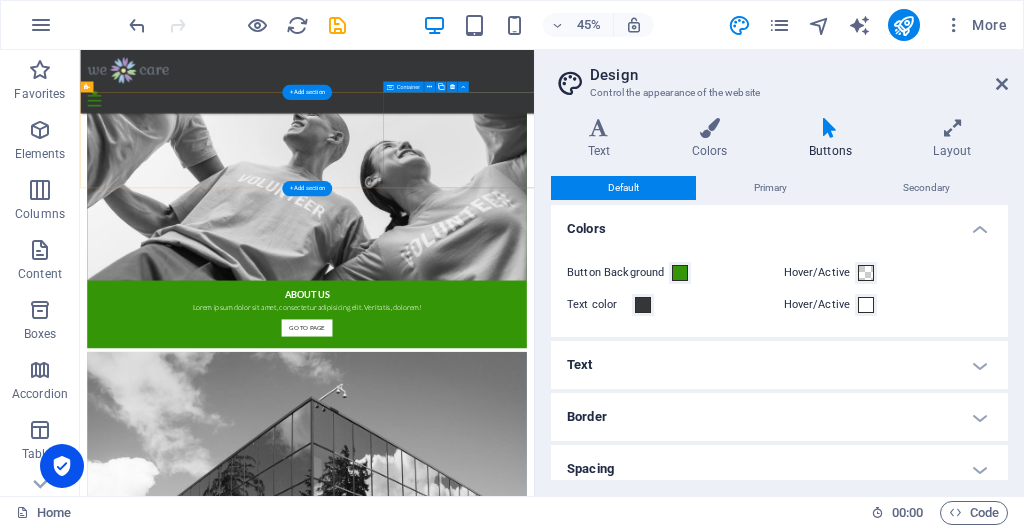 click on "$ 122000 Money  Donated" at bounding box center [584, 3985] 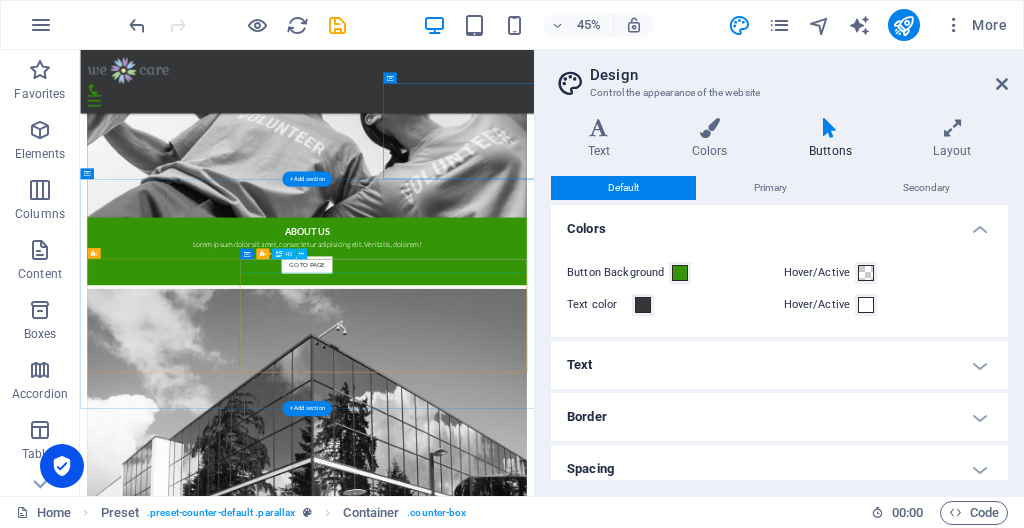 scroll, scrollTop: 2095, scrollLeft: 0, axis: vertical 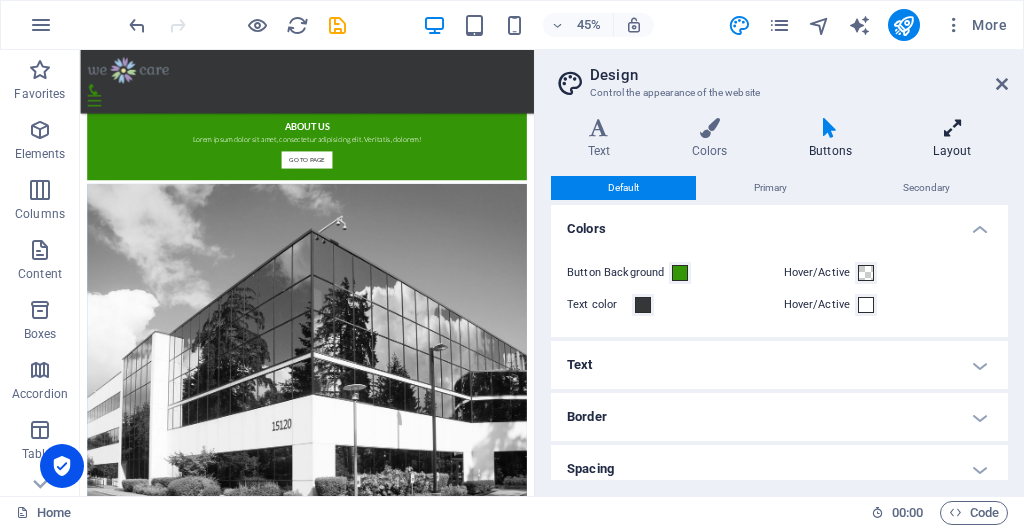 click at bounding box center [952, 128] 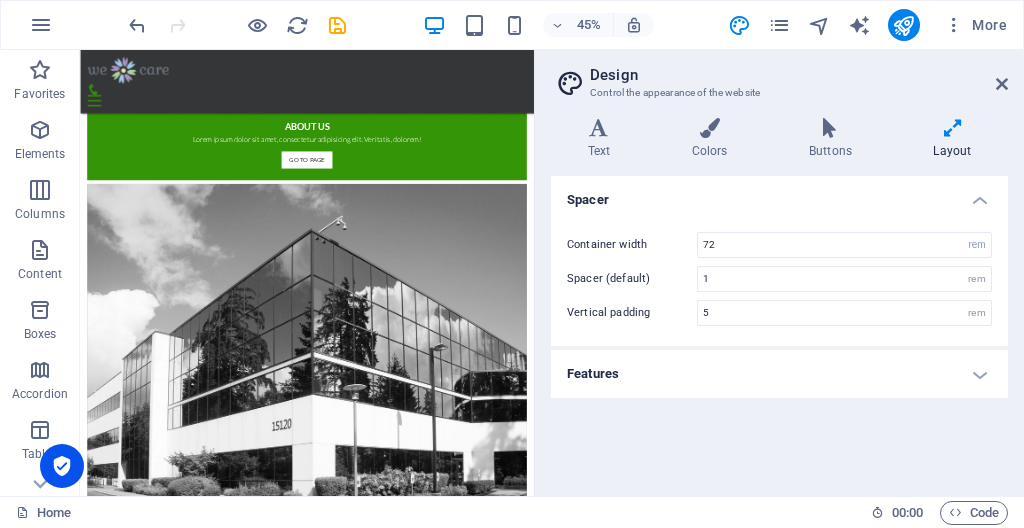 click on "Features" at bounding box center [779, 374] 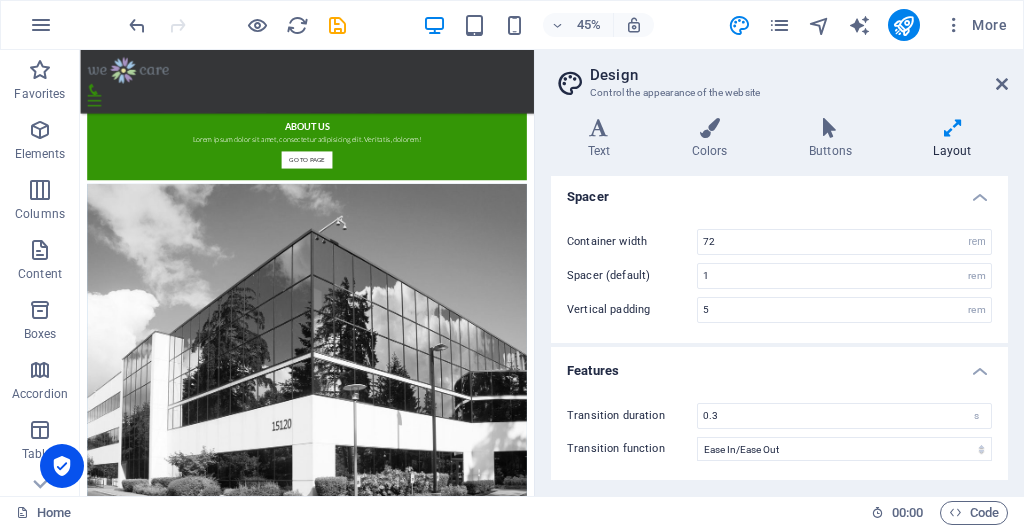 scroll, scrollTop: 0, scrollLeft: 0, axis: both 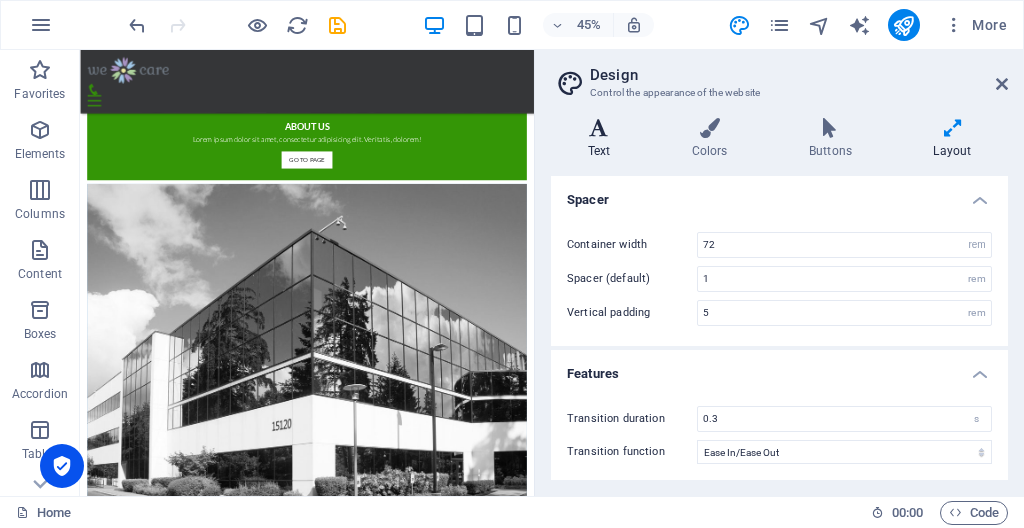 click on "Text" at bounding box center [603, 139] 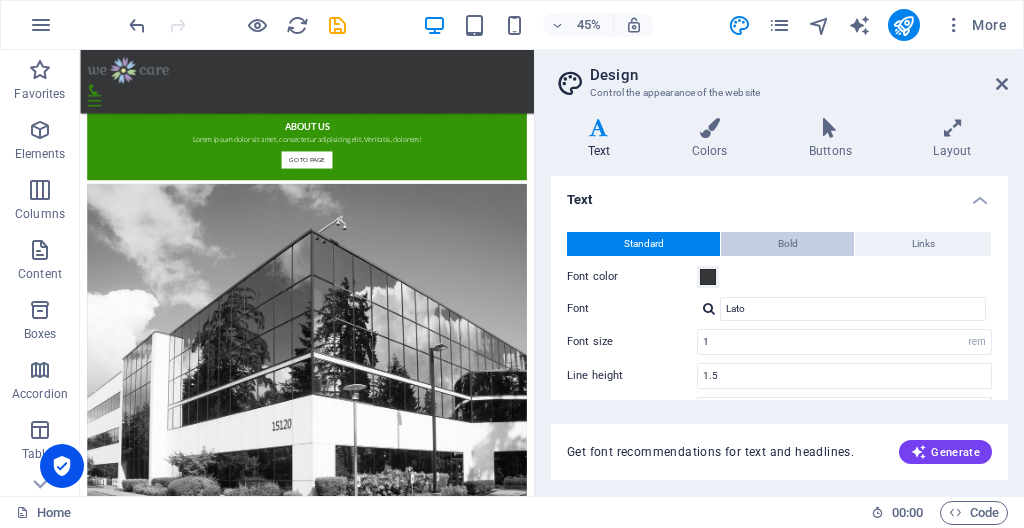 click on "Bold" at bounding box center [787, 244] 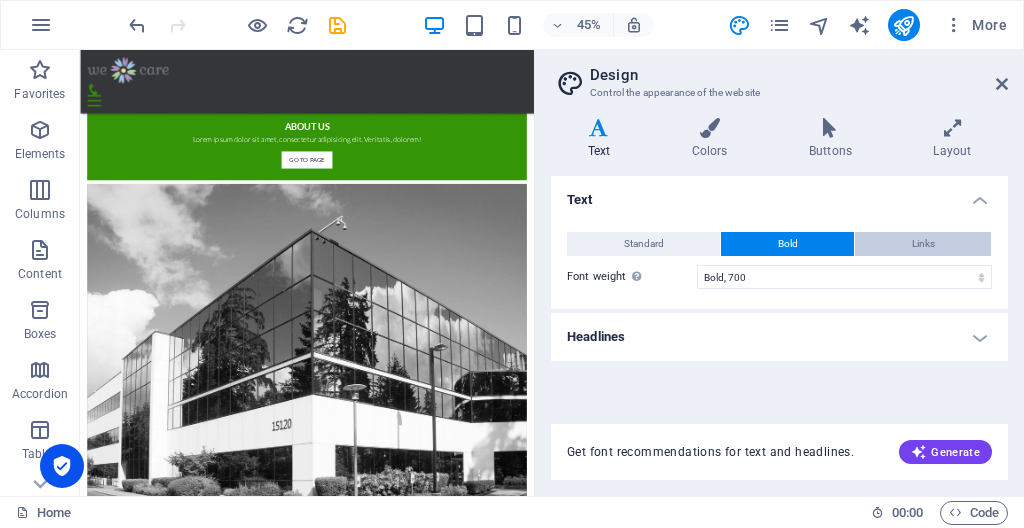 click on "Links" at bounding box center [923, 244] 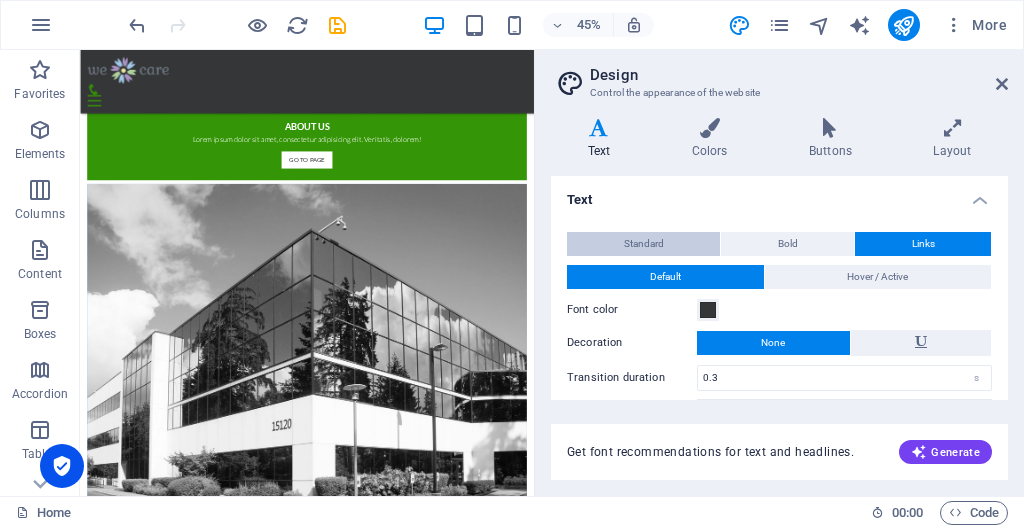click on "Standard" at bounding box center [644, 244] 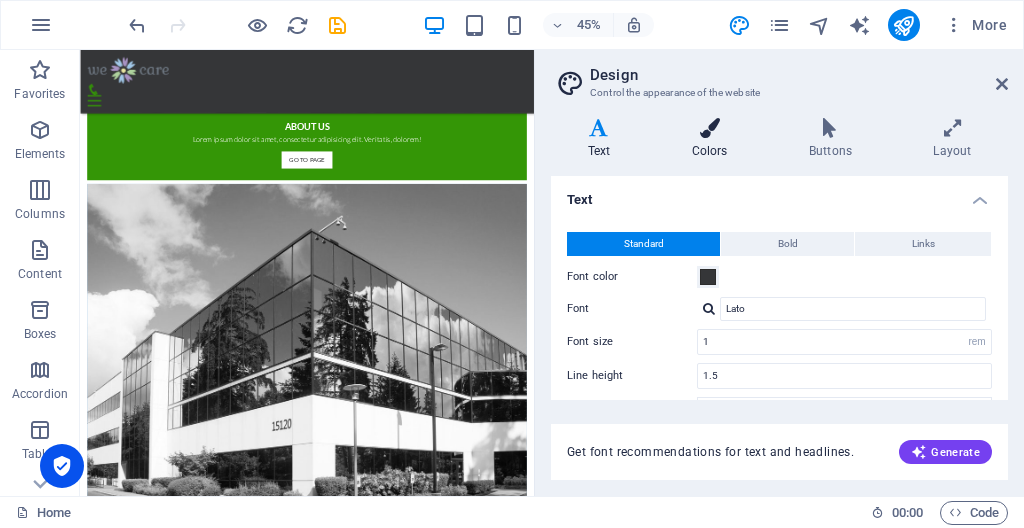 click on "Colors" at bounding box center (713, 139) 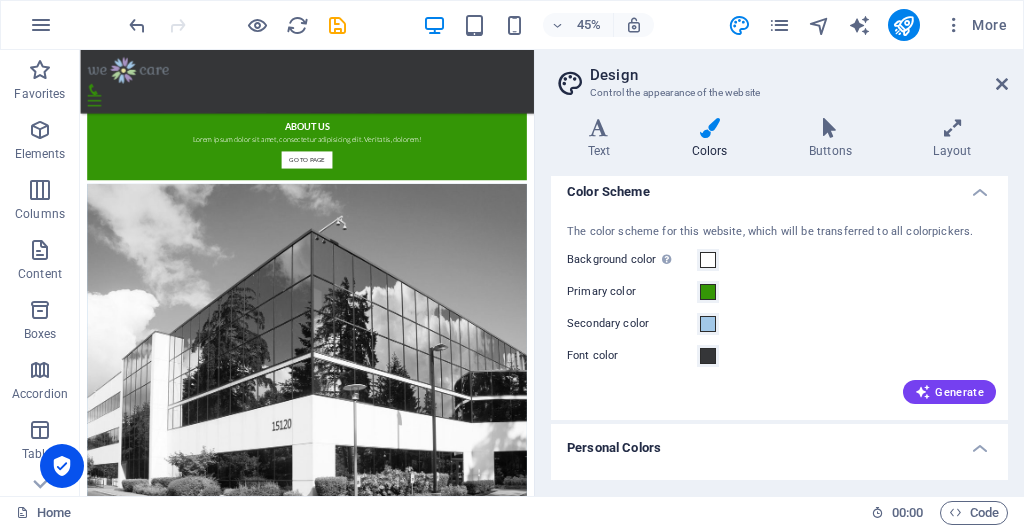 scroll, scrollTop: 0, scrollLeft: 0, axis: both 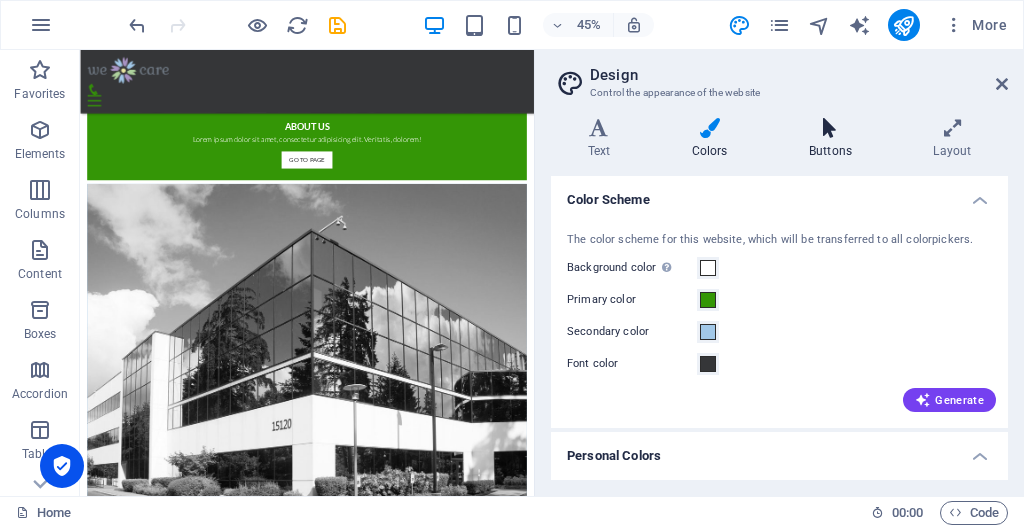 click on "Buttons" at bounding box center [834, 139] 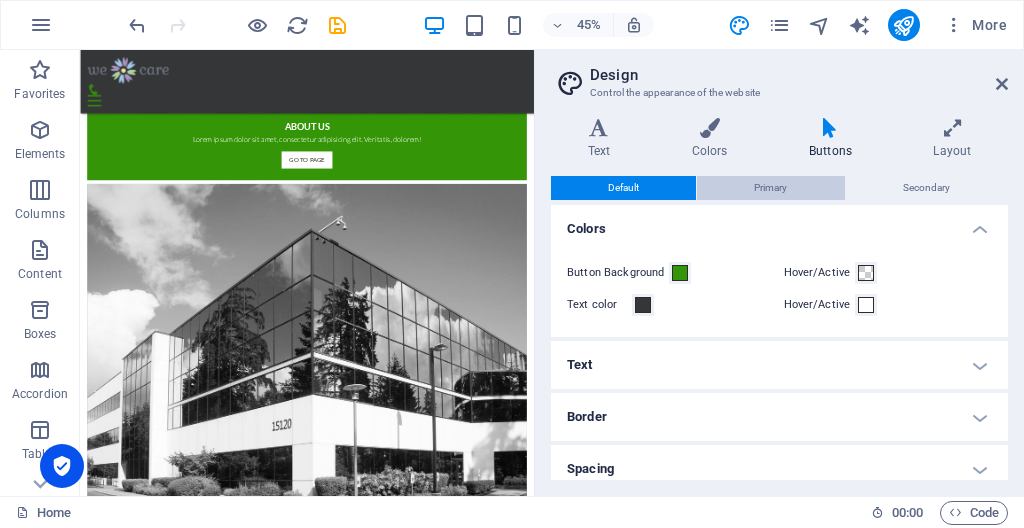 click on "Primary" at bounding box center (770, 188) 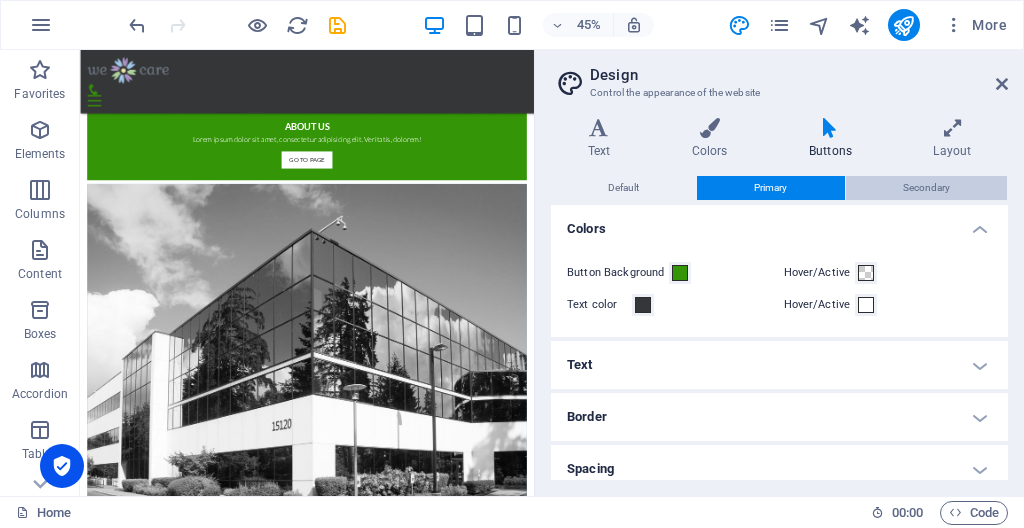 click on "Secondary" at bounding box center [926, 188] 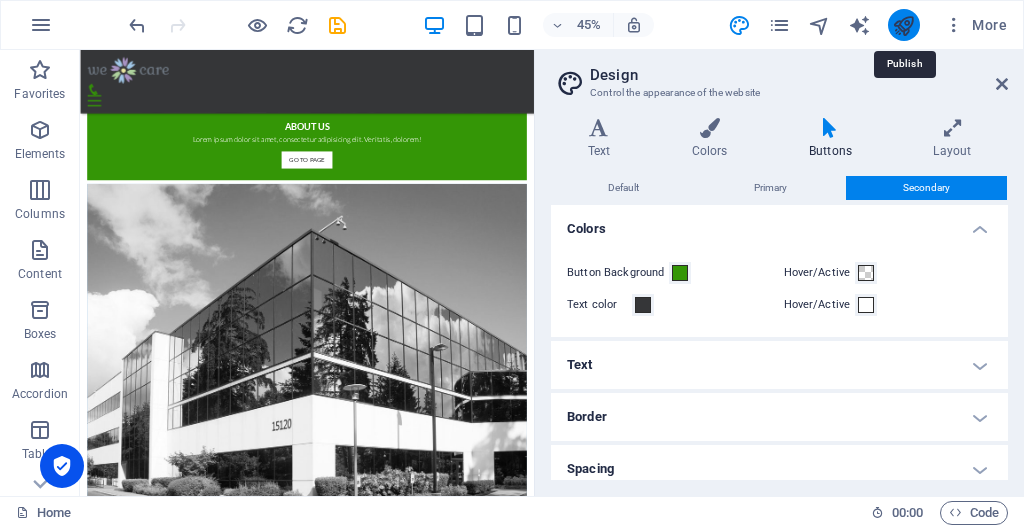 click at bounding box center [903, 25] 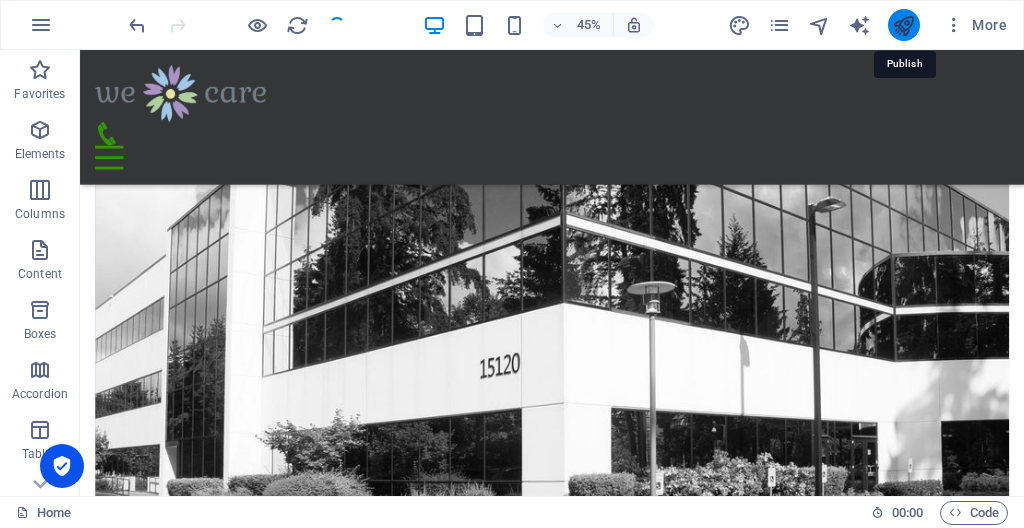 scroll, scrollTop: 1652, scrollLeft: 0, axis: vertical 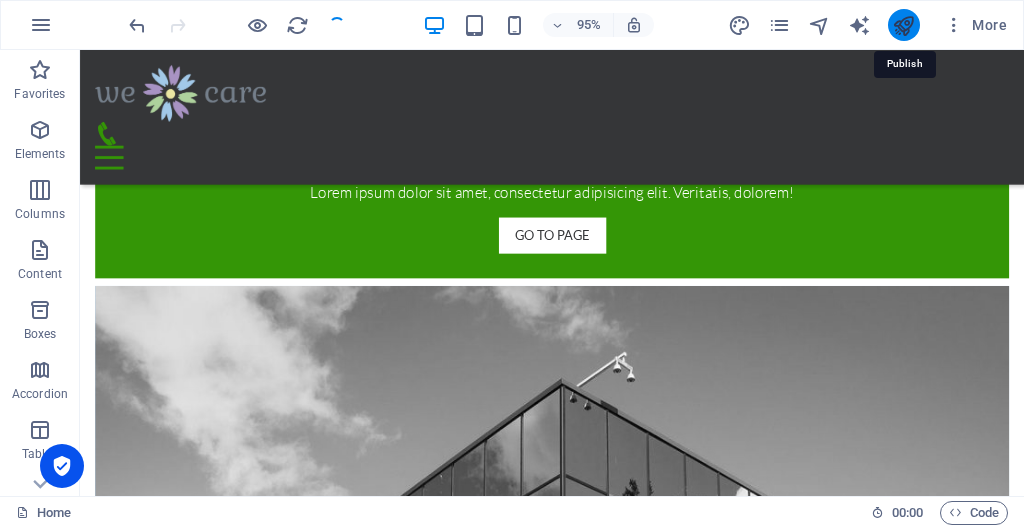 click at bounding box center (903, 25) 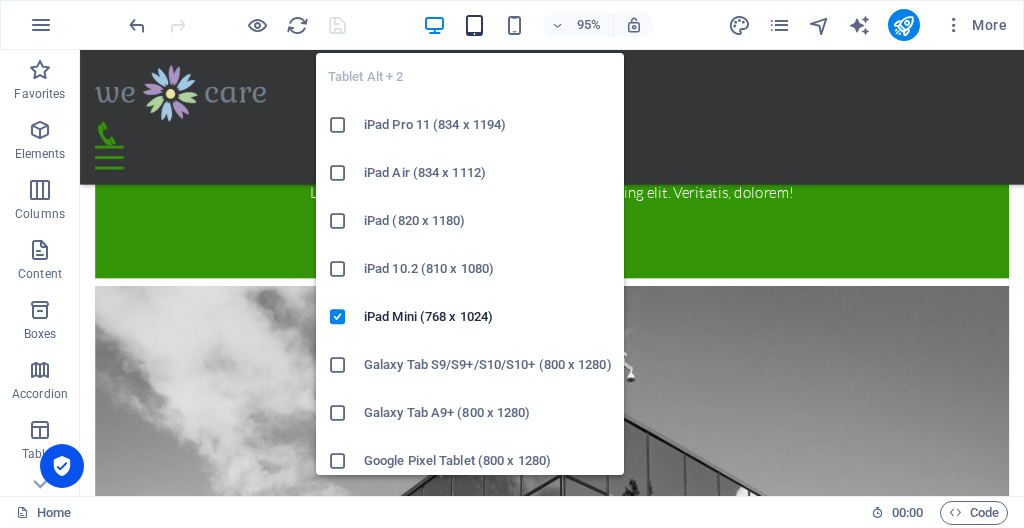click at bounding box center (474, 25) 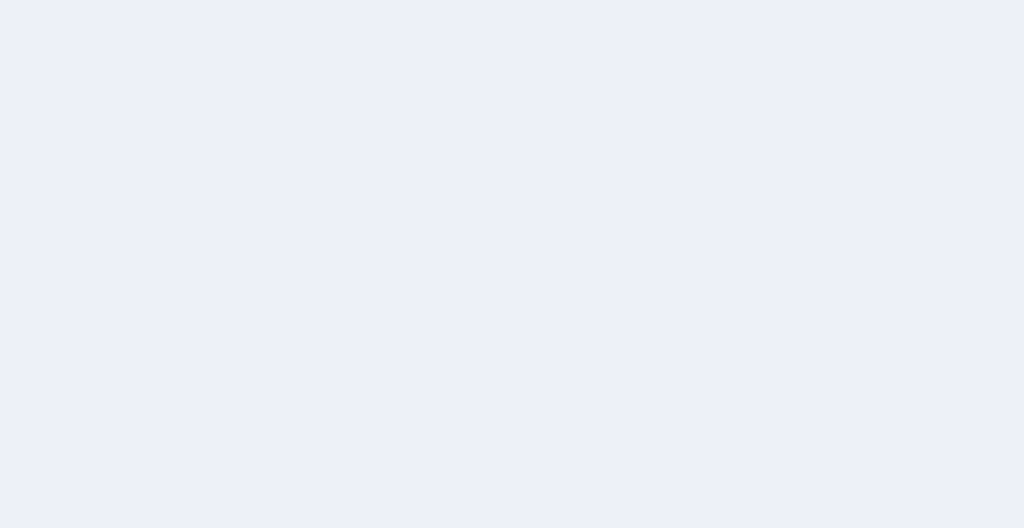 scroll, scrollTop: 0, scrollLeft: 0, axis: both 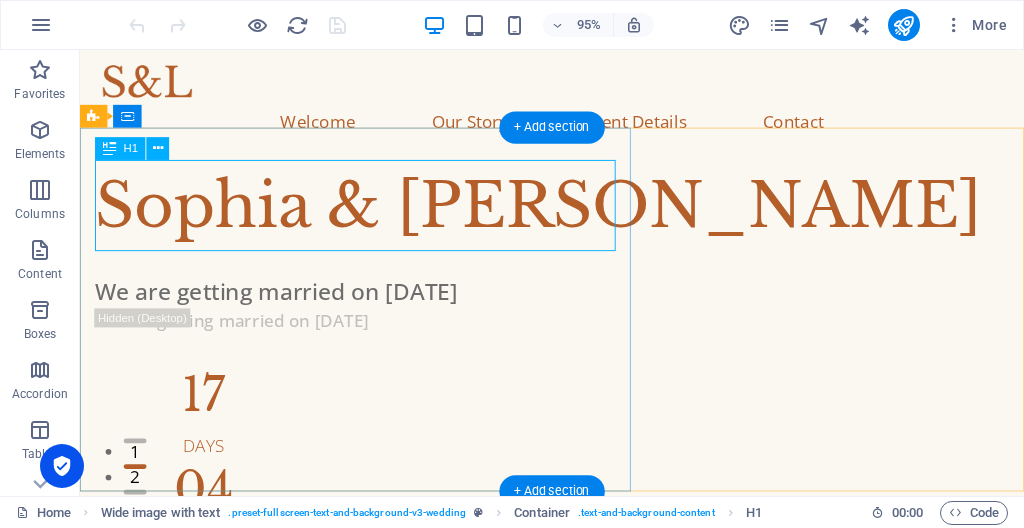 click on "Sophia & Liam" at bounding box center [577, 214] 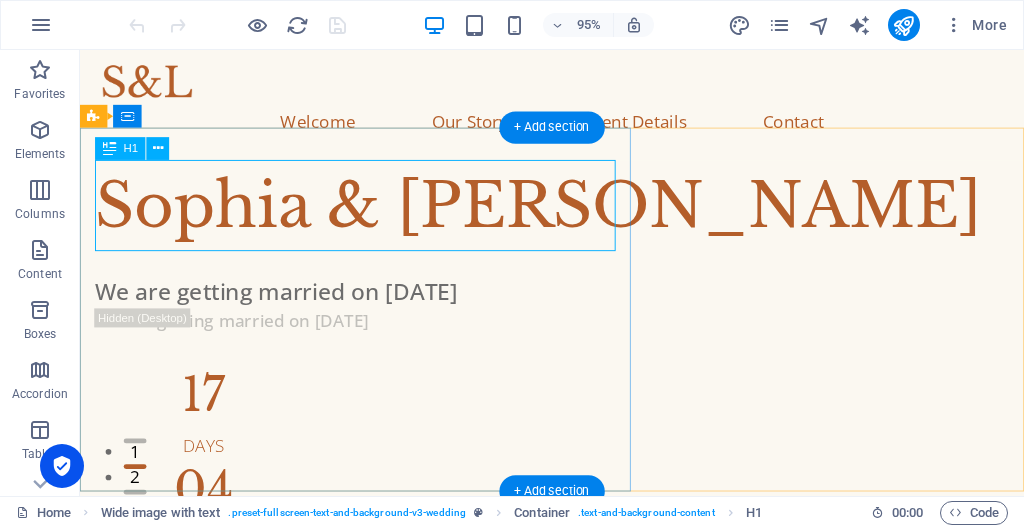 click on "Sophia & Liam" at bounding box center [577, 214] 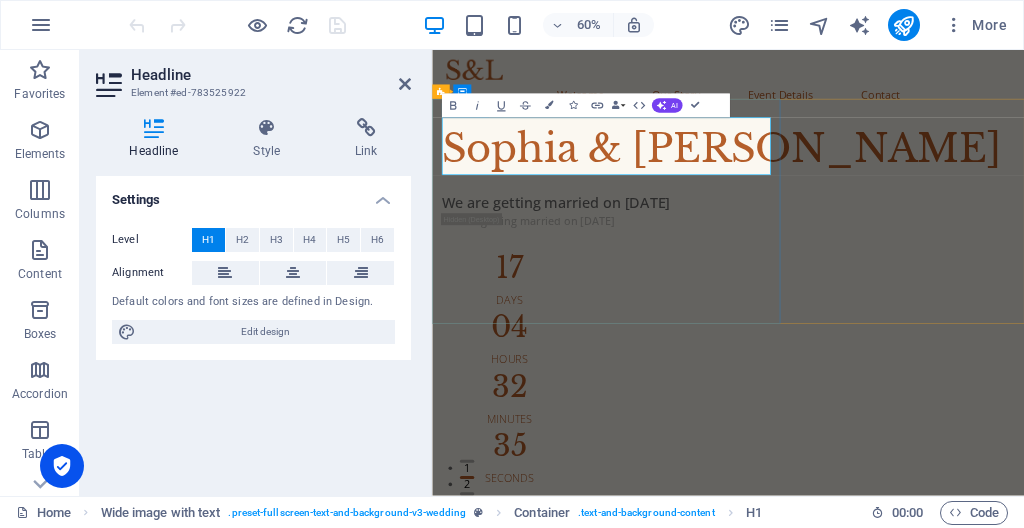 click on "Sophia & Liam" at bounding box center [925, 214] 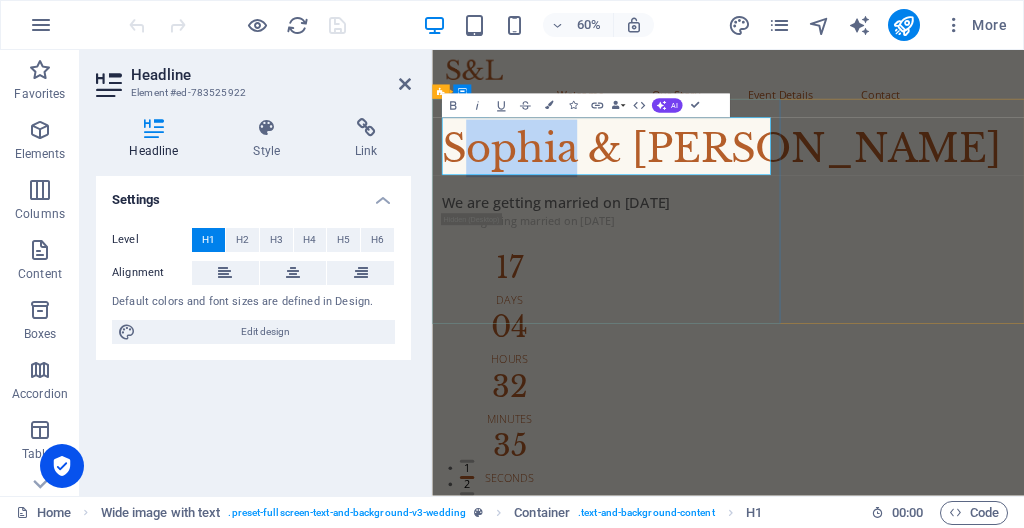 drag, startPoint x: 664, startPoint y: 210, endPoint x: 503, endPoint y: 201, distance: 161.25136 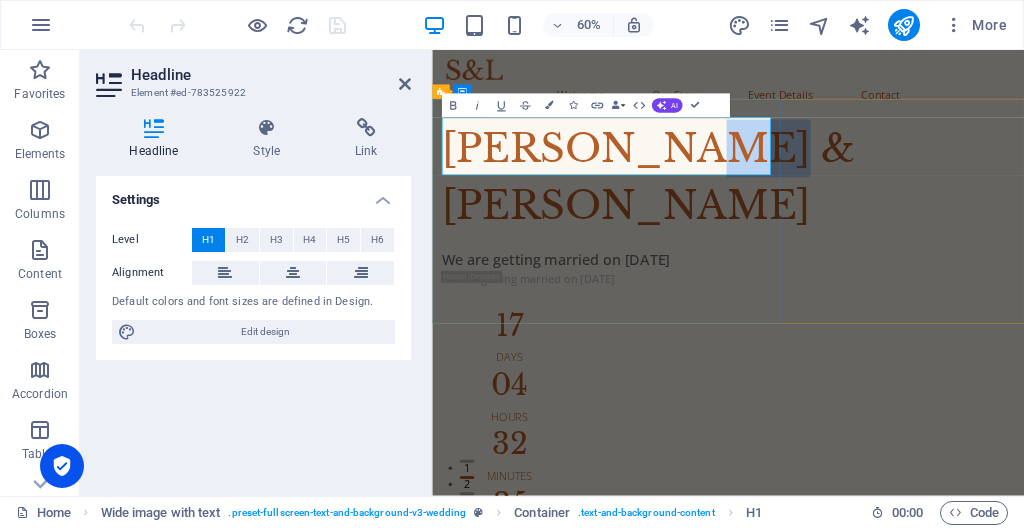drag, startPoint x: 905, startPoint y: 206, endPoint x: 794, endPoint y: 214, distance: 111.28792 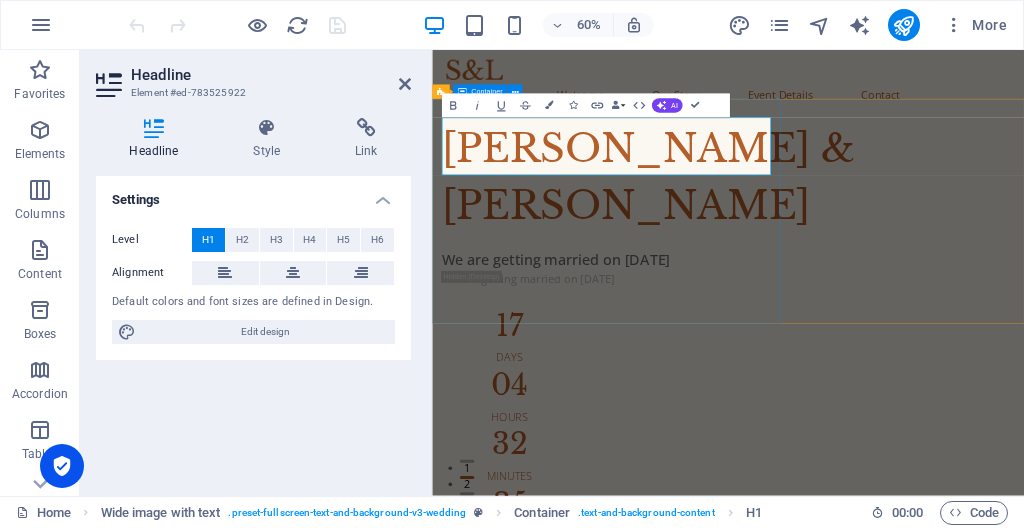 click on "Sheila & Louis We are getting married on Sep 21, 2025  We are getting married on Sep 21, 2025  17 Days 04 Hours 32 Minutes 35 Seconds" at bounding box center (925, 519) 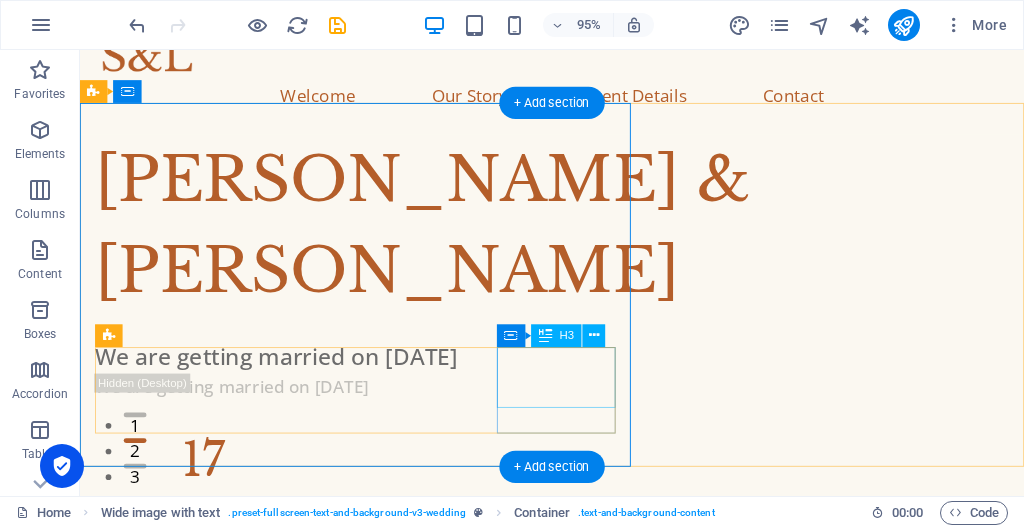 scroll, scrollTop: 15, scrollLeft: 0, axis: vertical 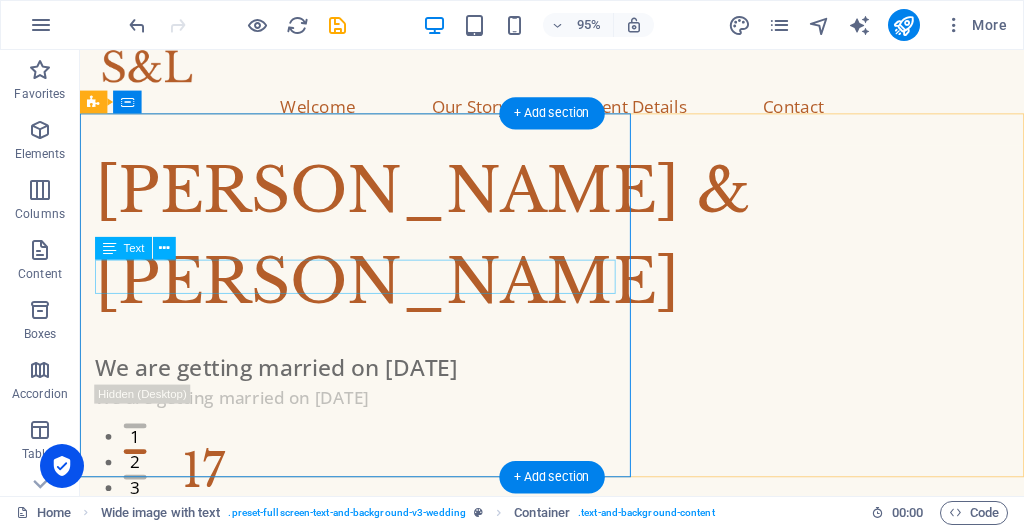 click on "We are getting married on Sep 21, 2025" at bounding box center (577, 385) 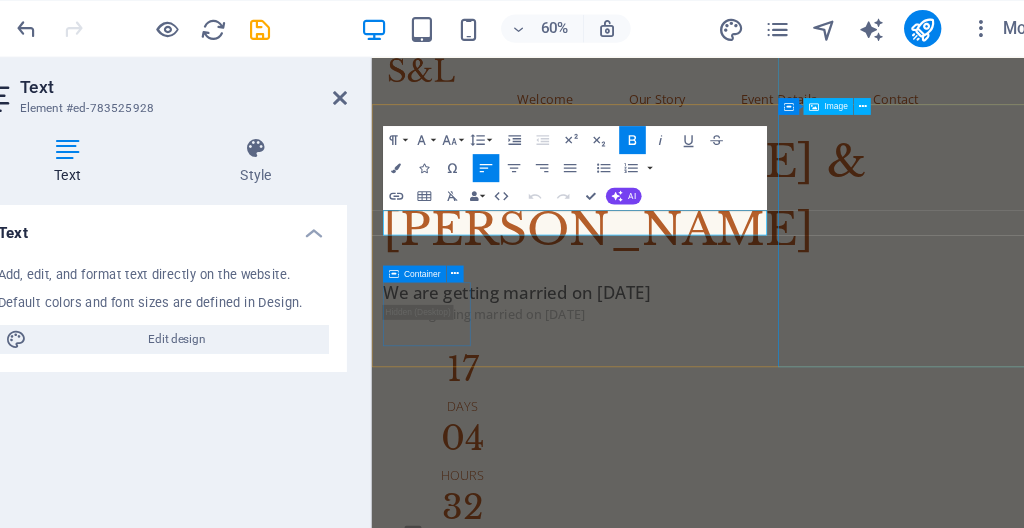 click at bounding box center (864, 1338) 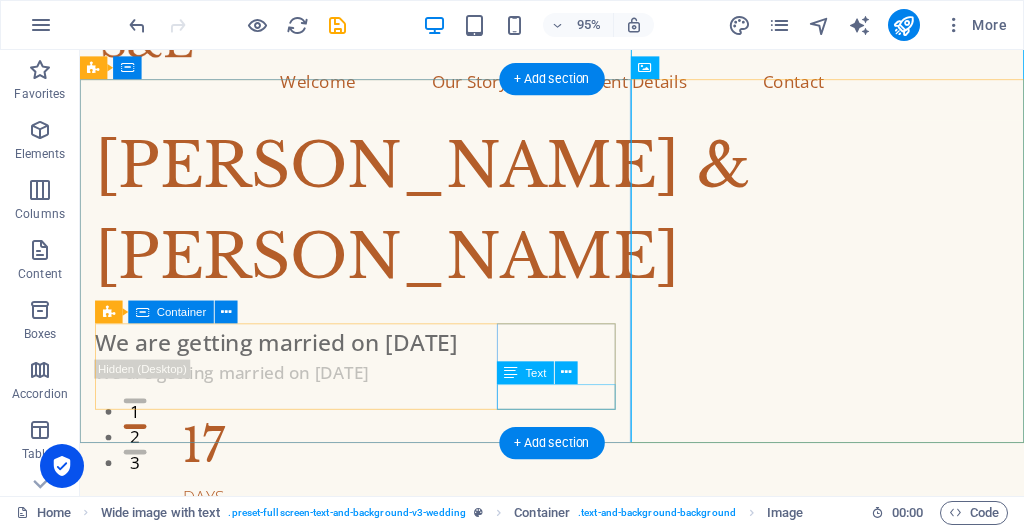 scroll, scrollTop: 67, scrollLeft: 0, axis: vertical 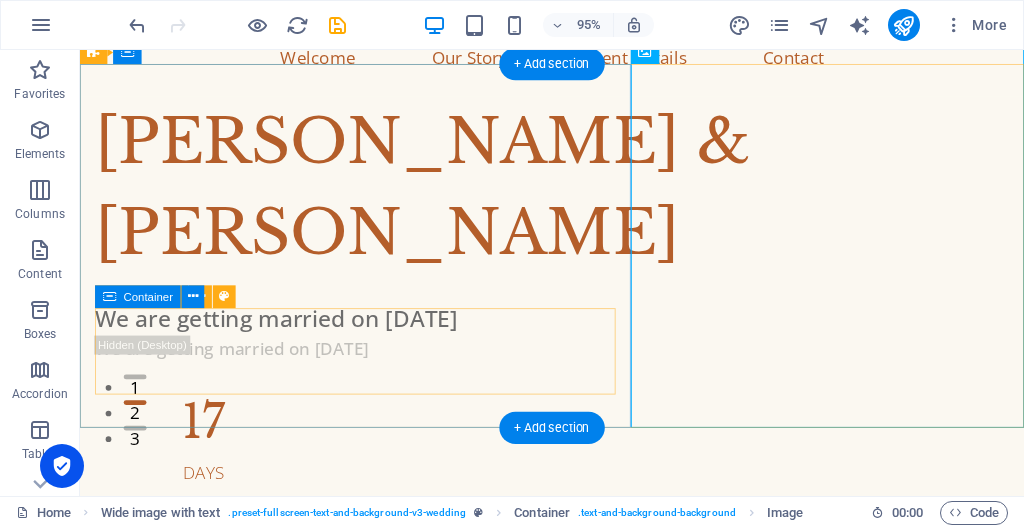 click on "17 Days 04 Hours 32 Minutes 35 Seconds" at bounding box center [577, 612] 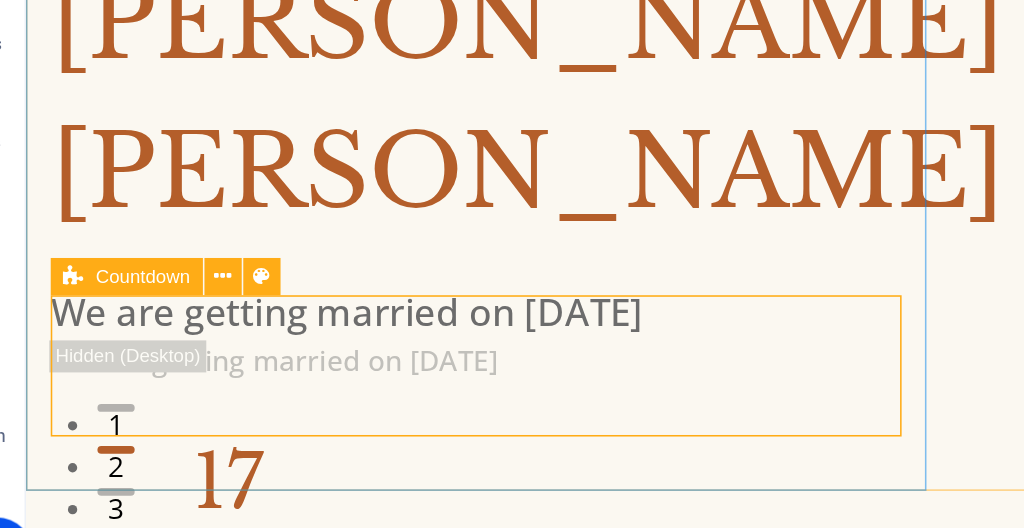 click at bounding box center [109, 297] 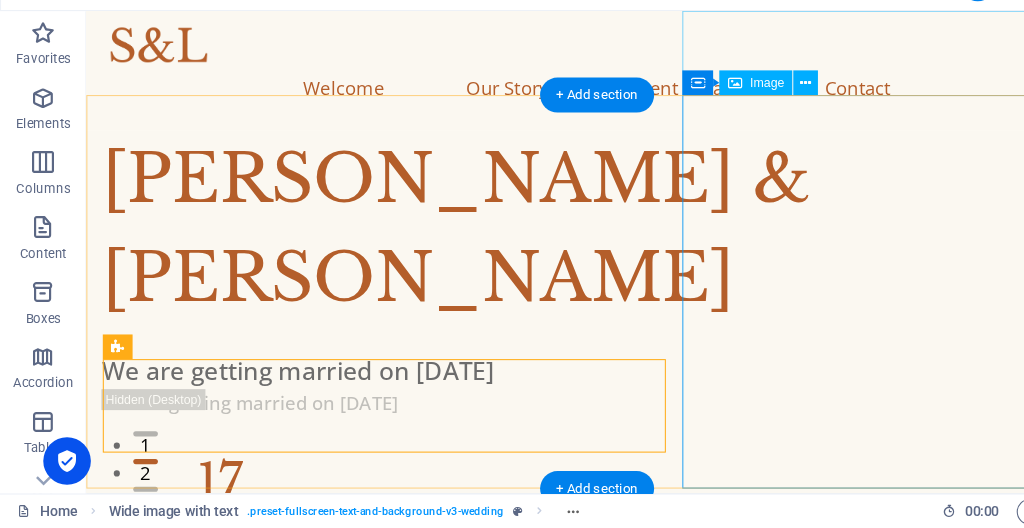 scroll, scrollTop: 0, scrollLeft: 0, axis: both 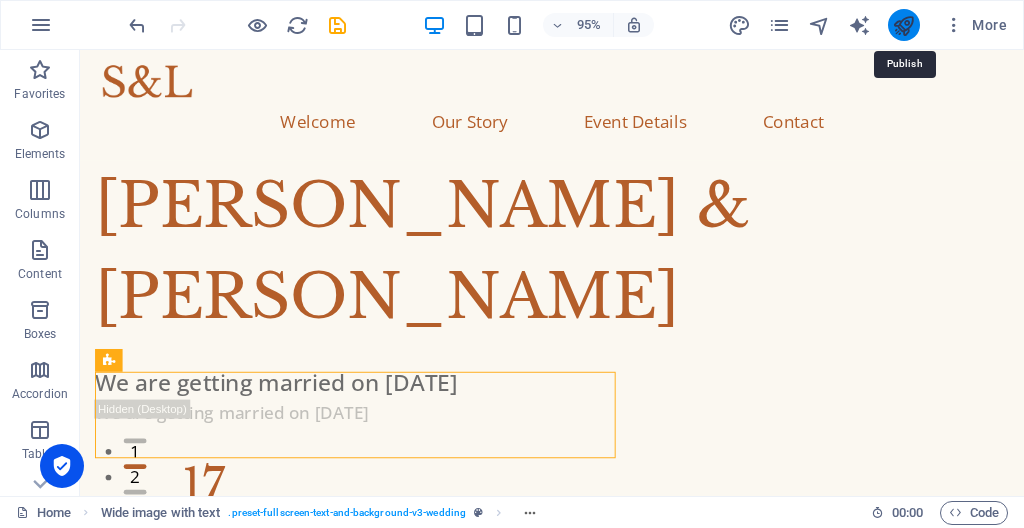 click at bounding box center [903, 25] 